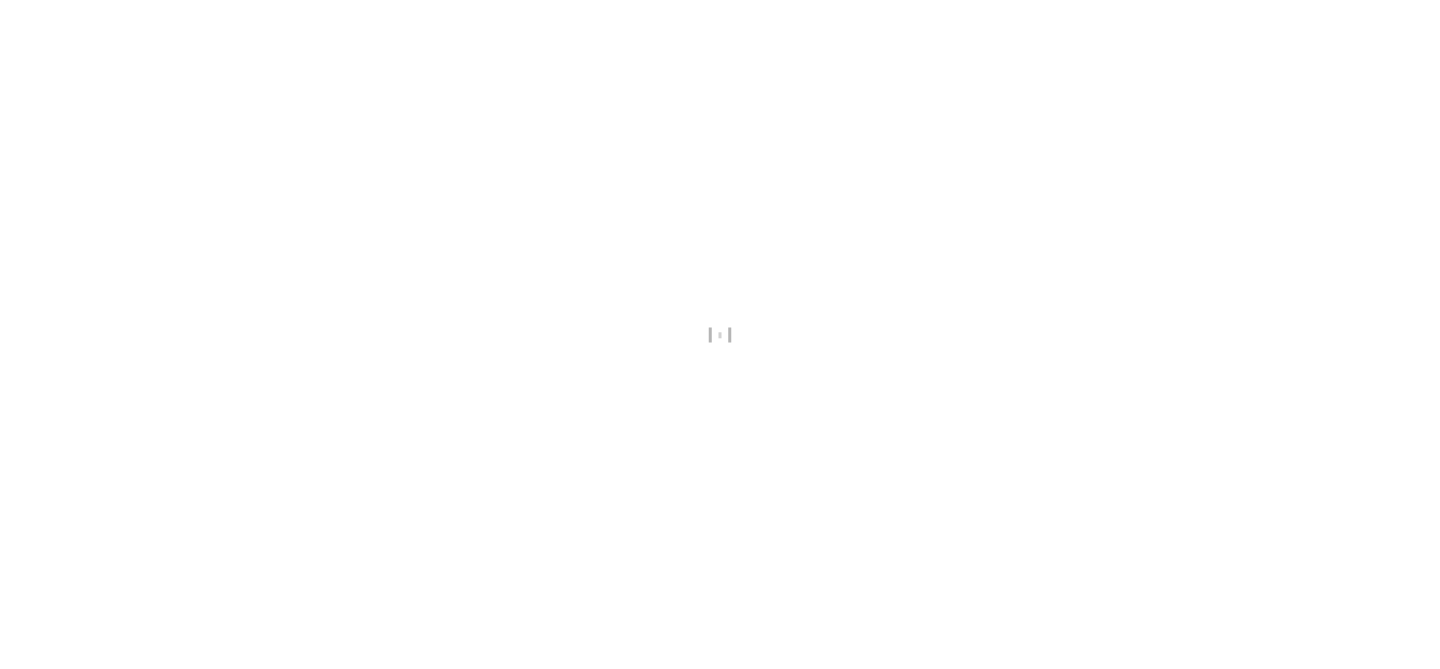 scroll, scrollTop: 0, scrollLeft: 0, axis: both 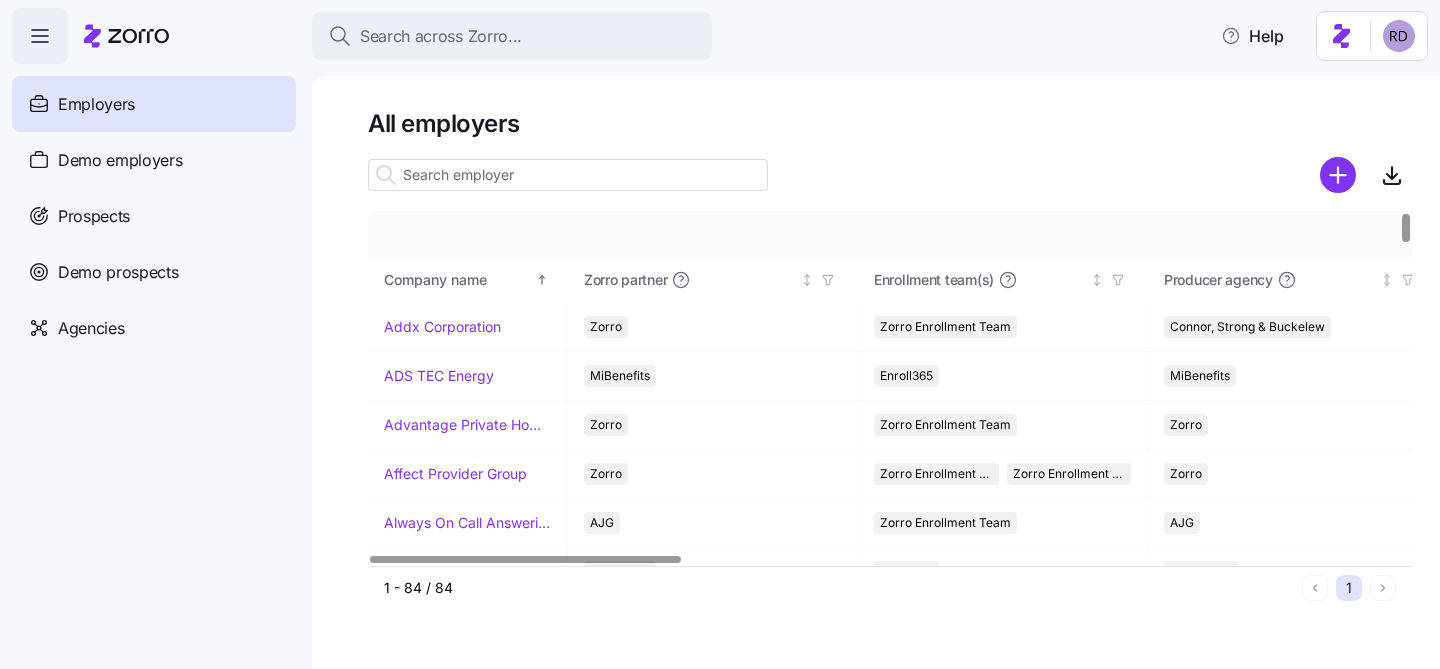 click at bounding box center [568, 175] 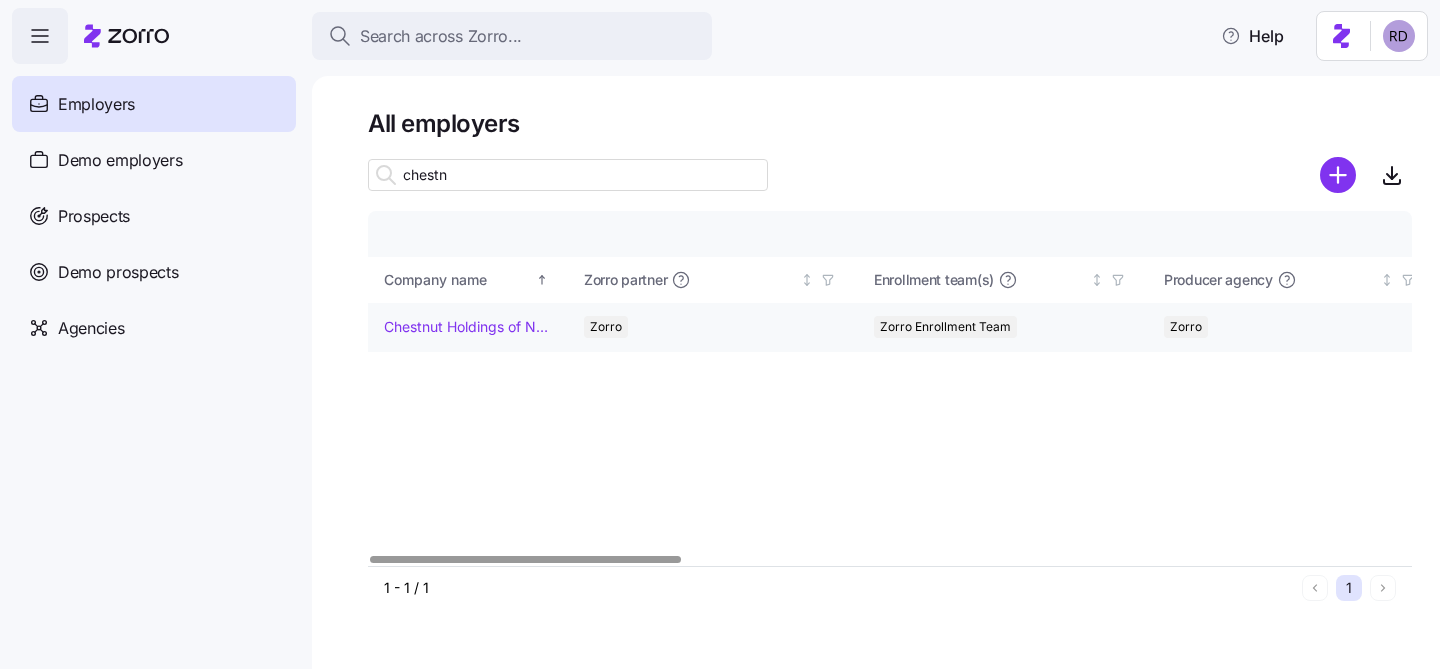 type on "chestn" 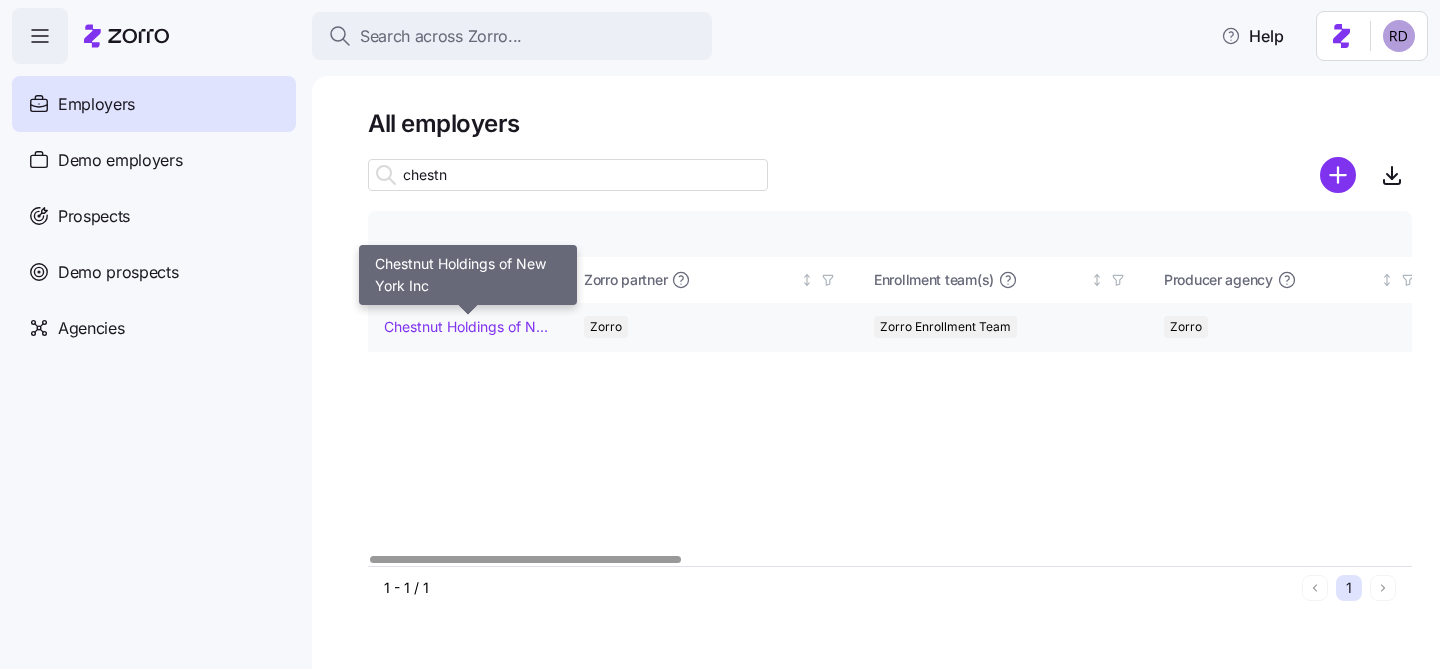 click on "Chestnut Holdings of New York Inc" at bounding box center [467, 327] 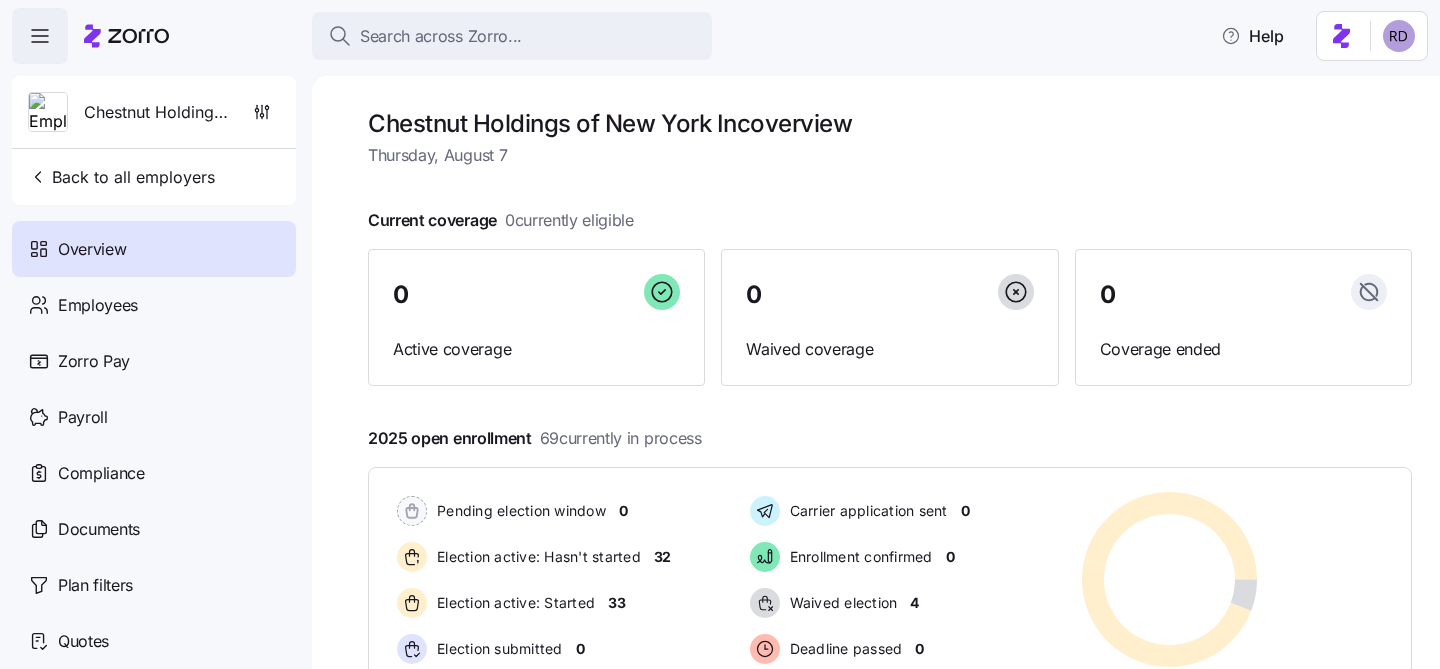 scroll, scrollTop: 61, scrollLeft: 0, axis: vertical 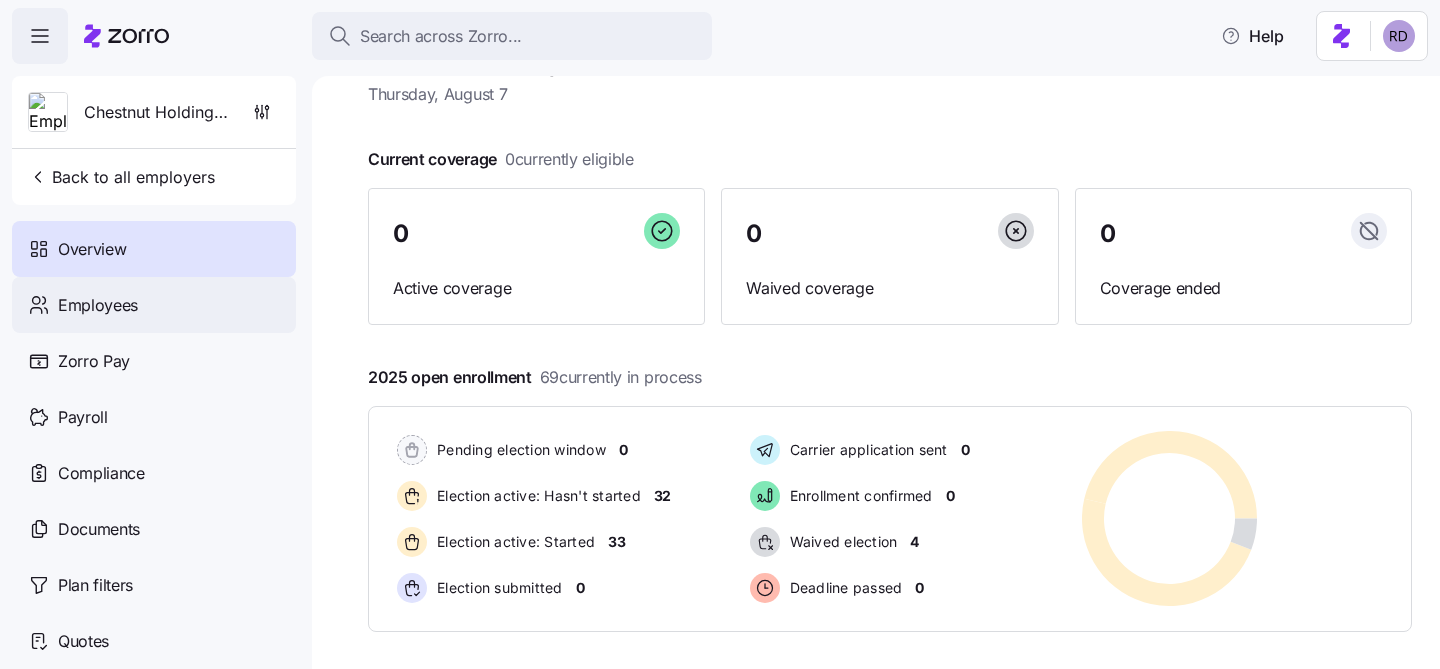 click on "Employees" at bounding box center (154, 305) 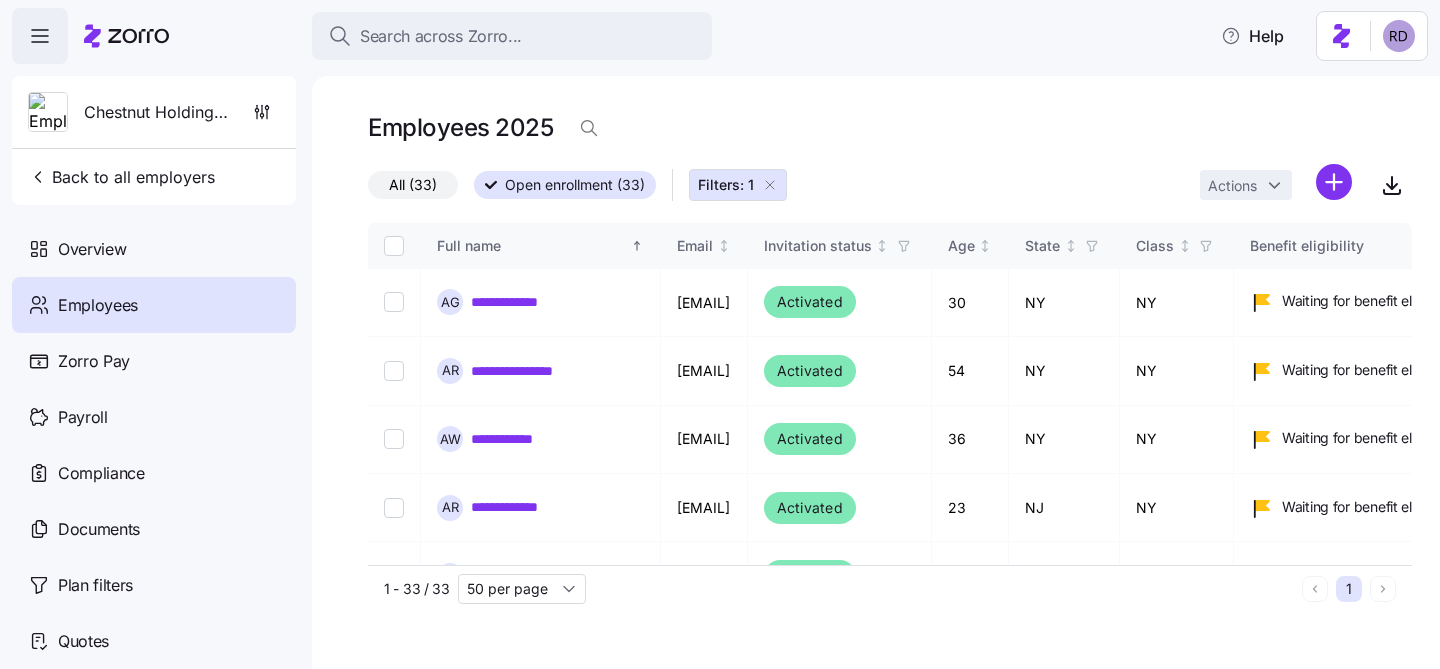 scroll, scrollTop: 0, scrollLeft: 0, axis: both 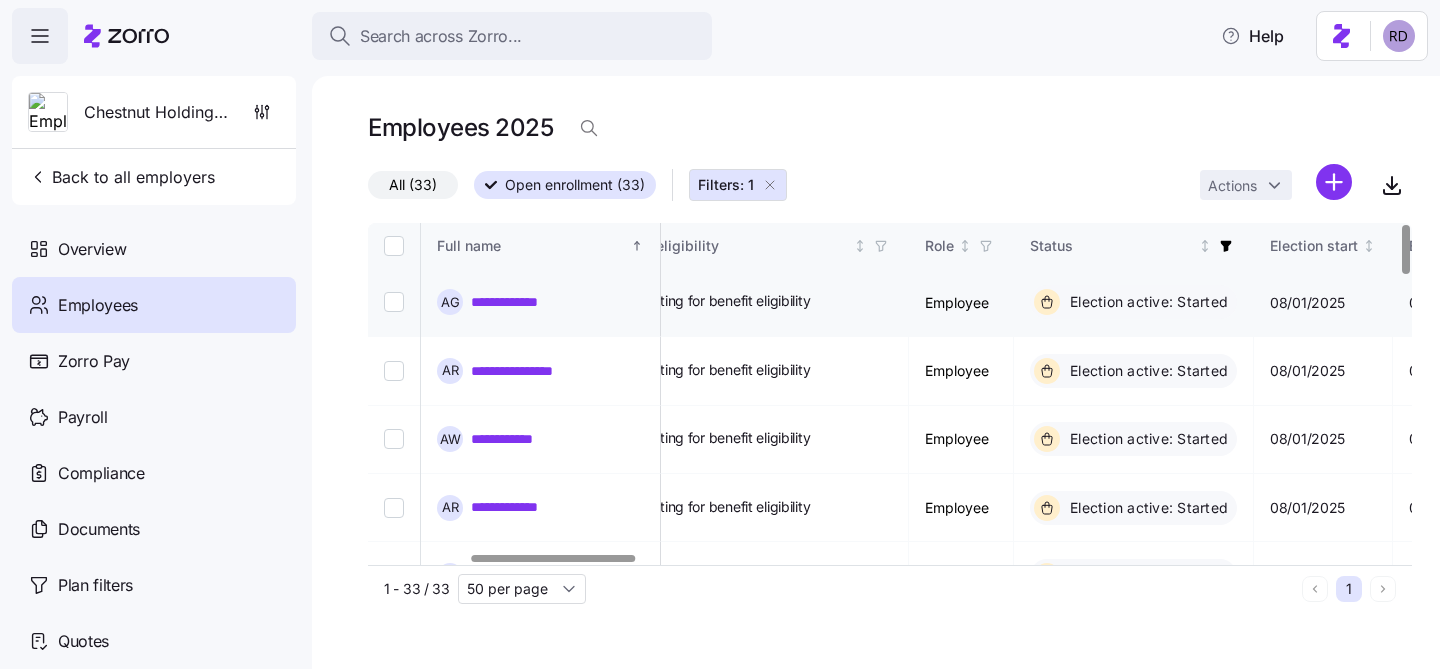 click at bounding box center [394, 302] 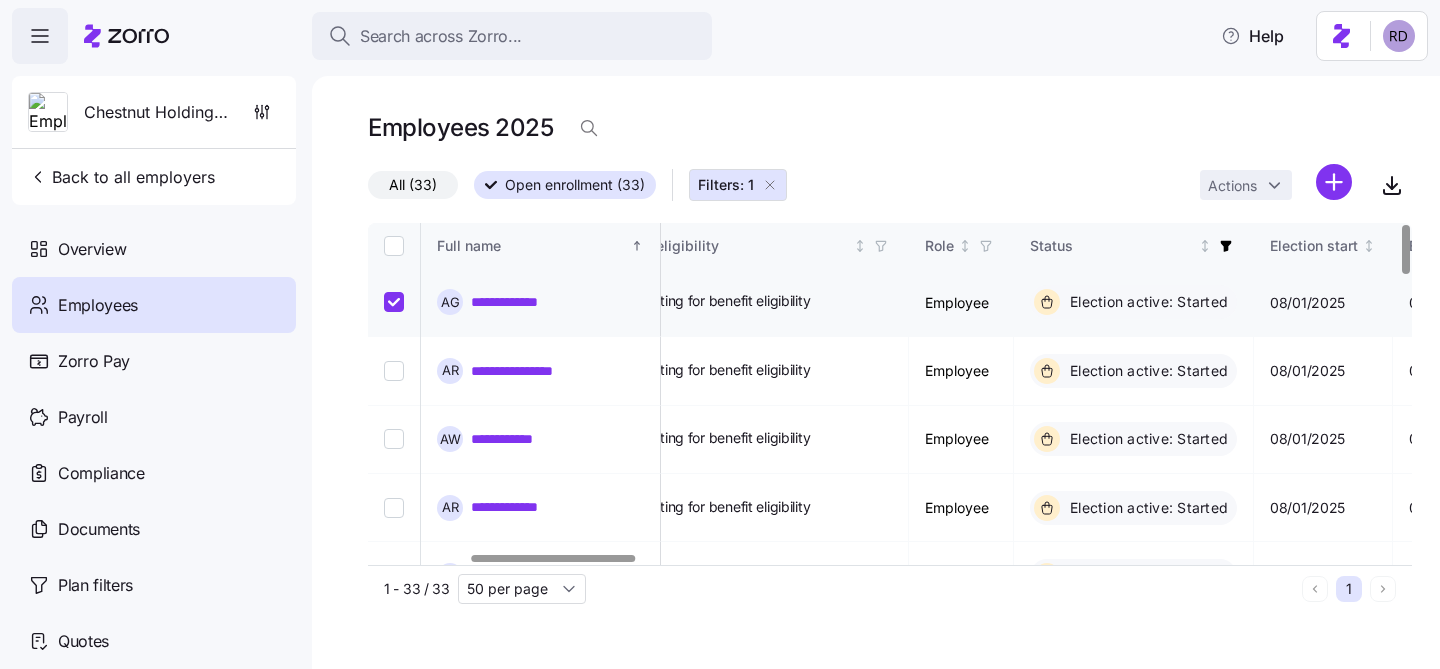 checkbox on "true" 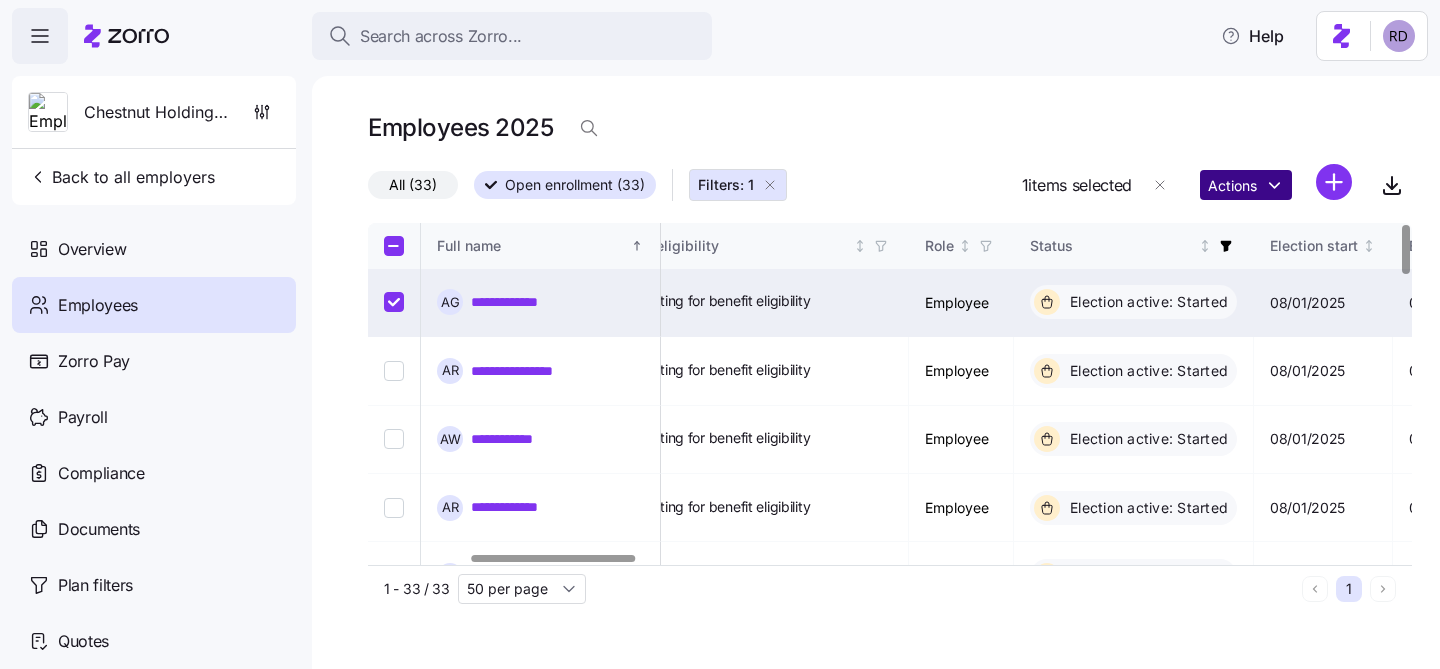 click on "**********" at bounding box center (720, 328) 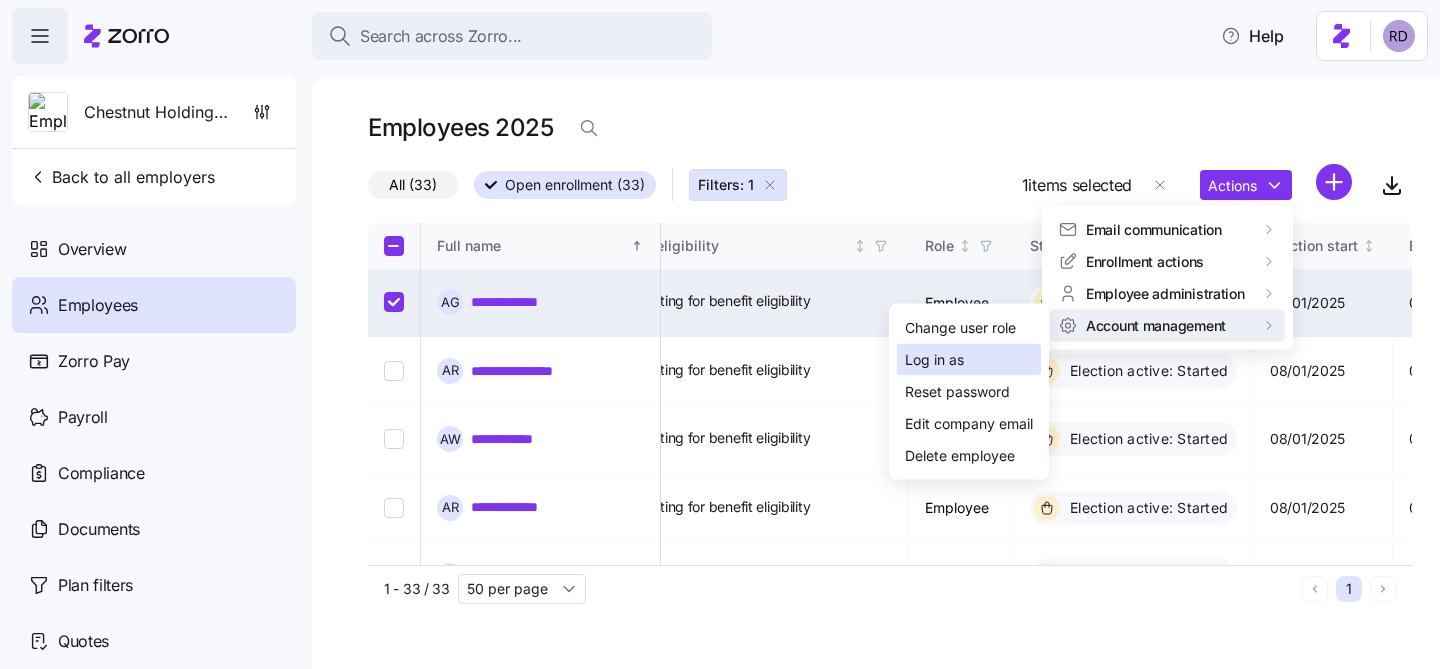 click on "Log in as" at bounding box center (969, 360) 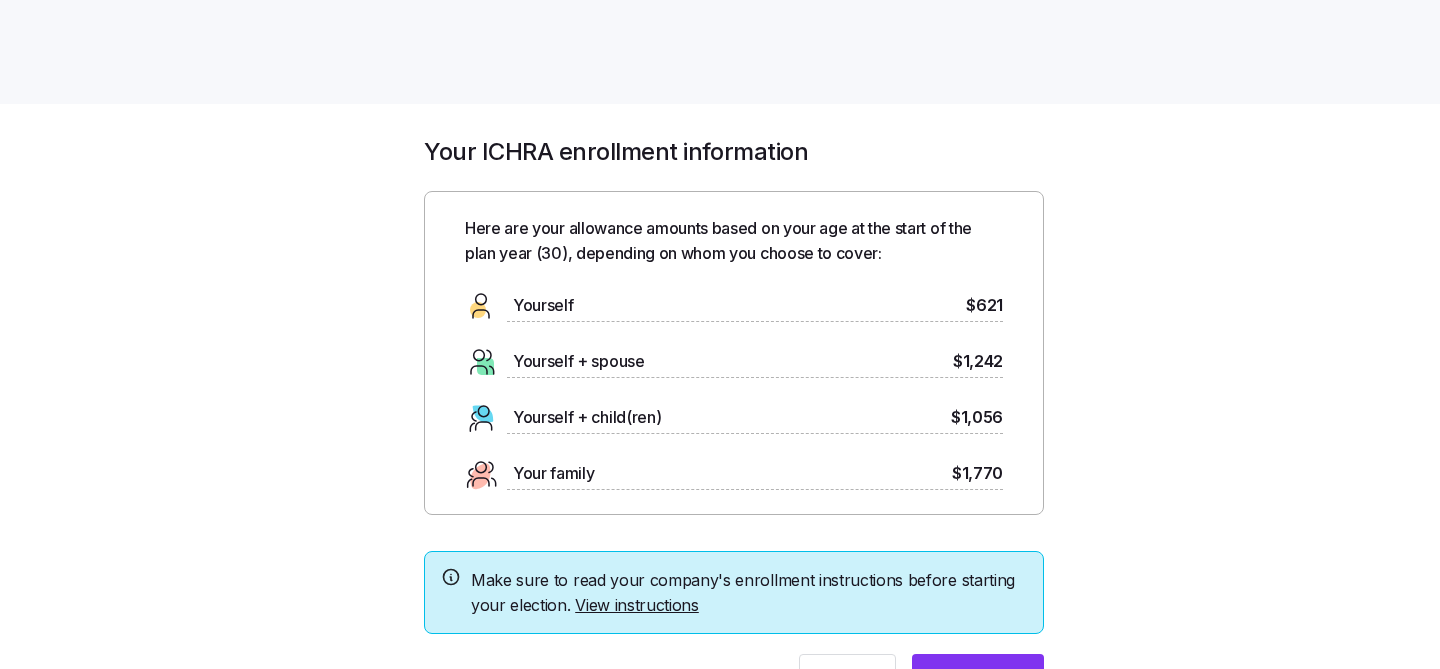 scroll, scrollTop: 0, scrollLeft: 0, axis: both 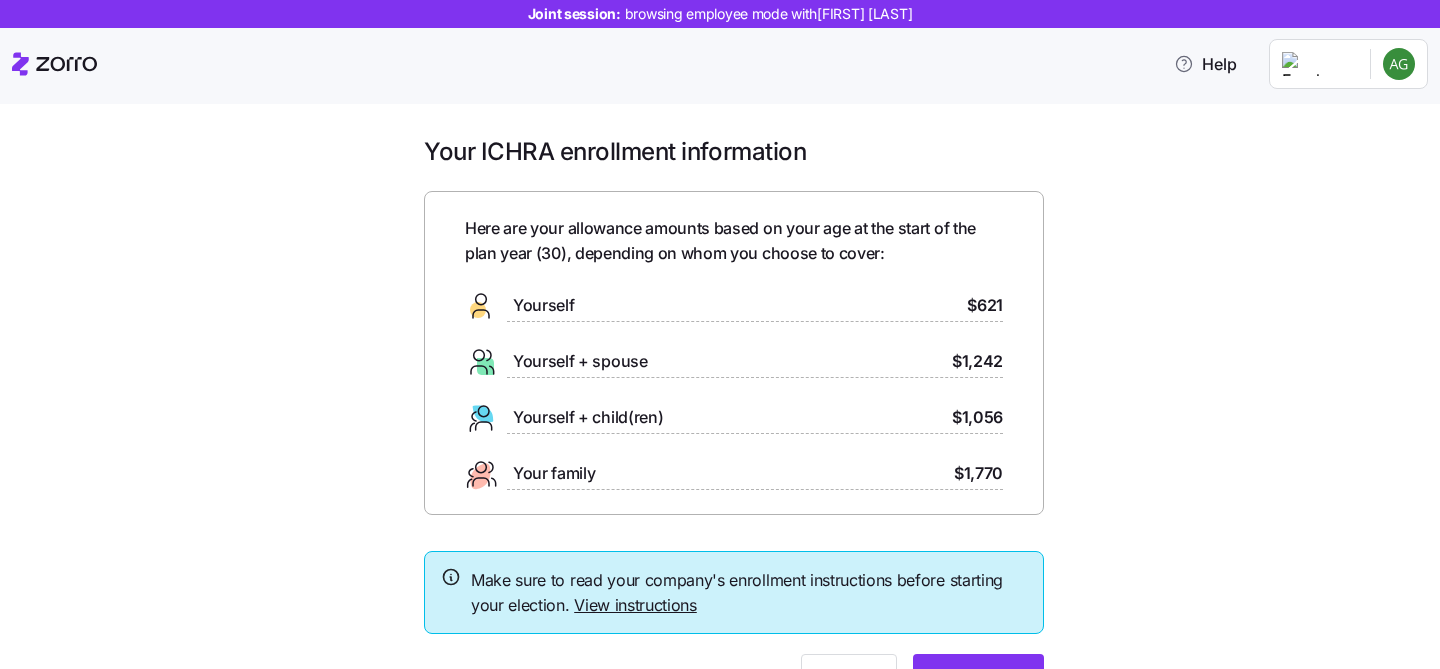 click on "Waive Get started" at bounding box center [734, 679] 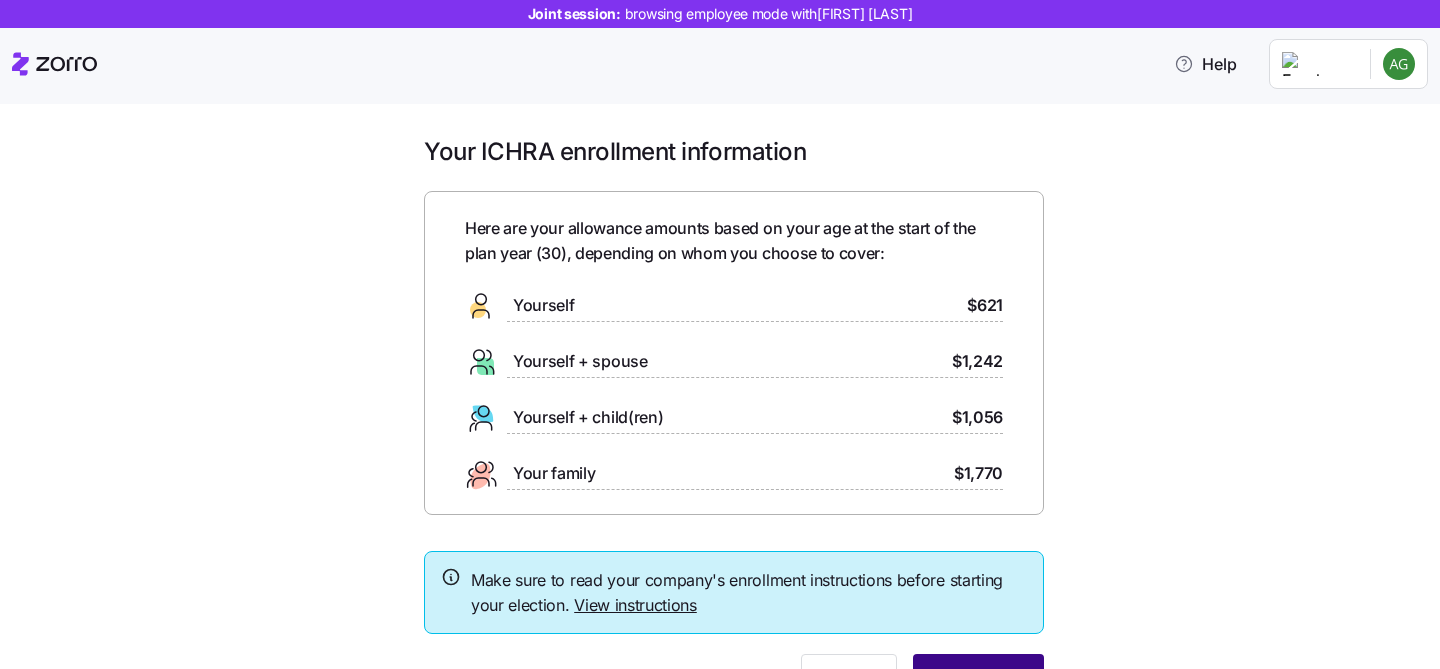 click on "Get started" at bounding box center [978, 679] 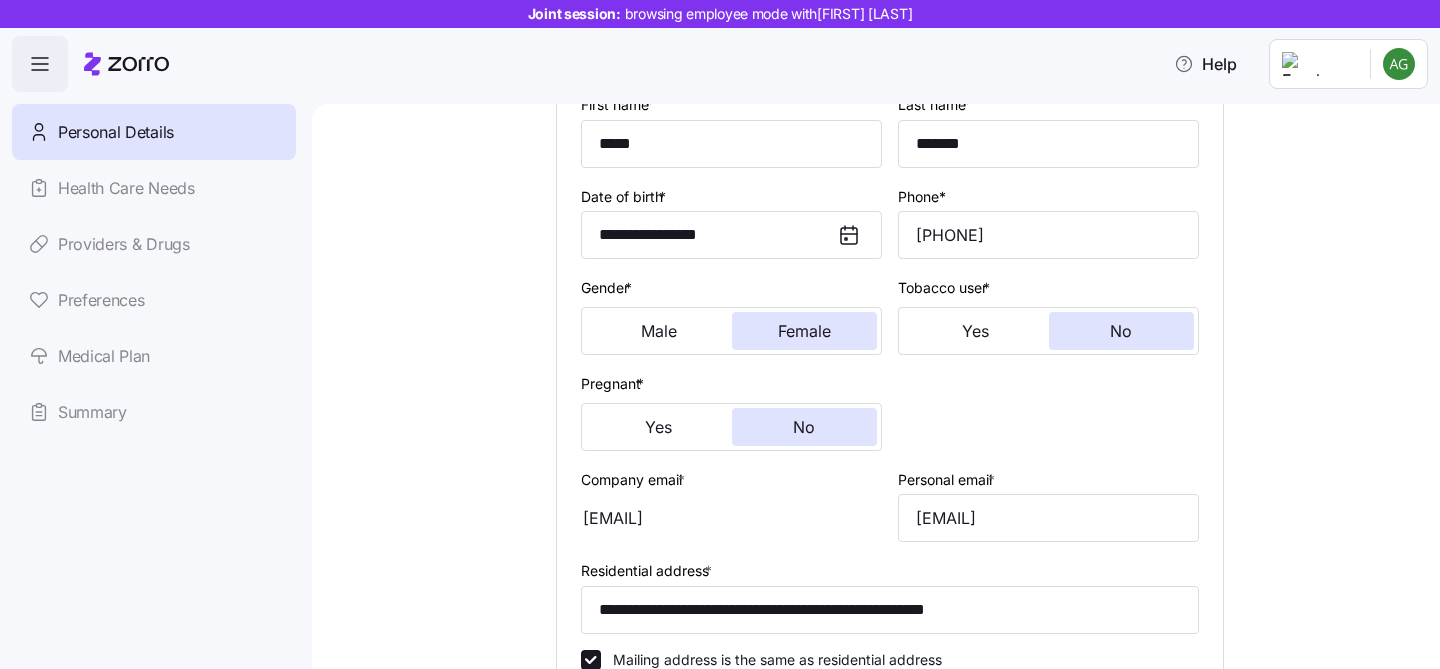 scroll, scrollTop: 697, scrollLeft: 0, axis: vertical 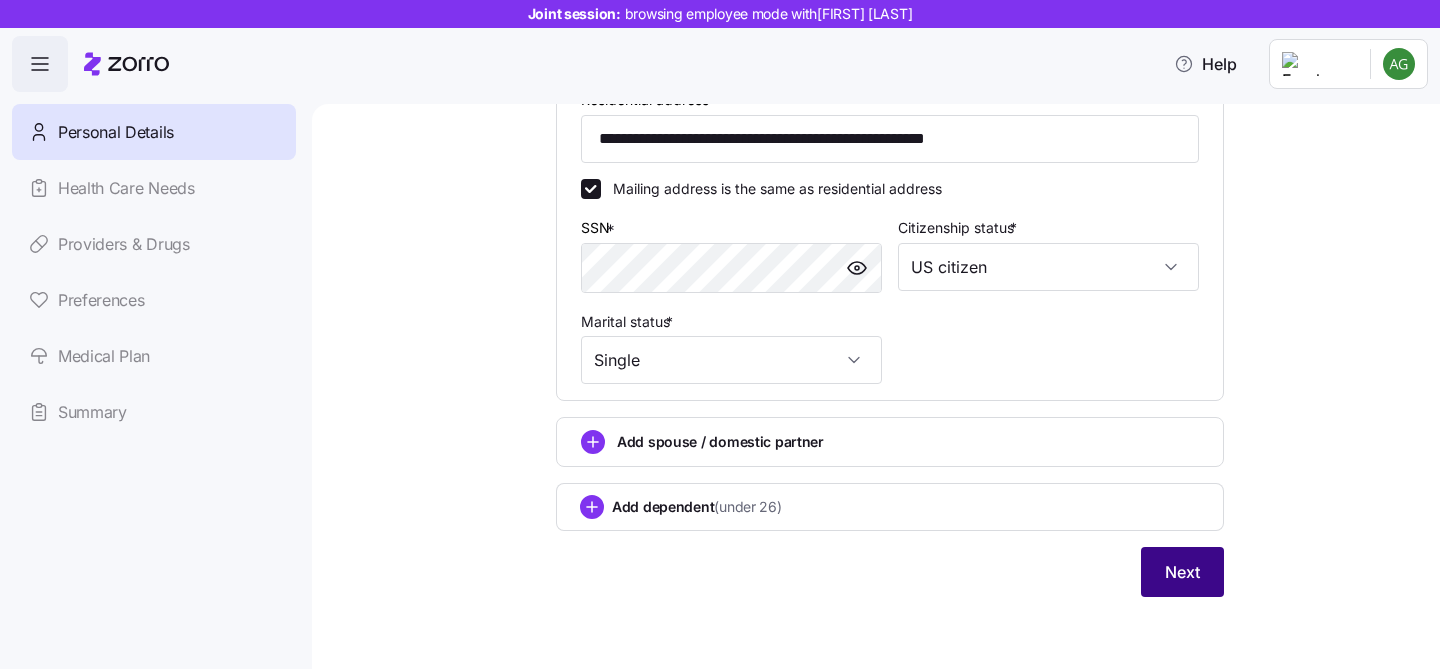 click on "Next" at bounding box center (1182, 572) 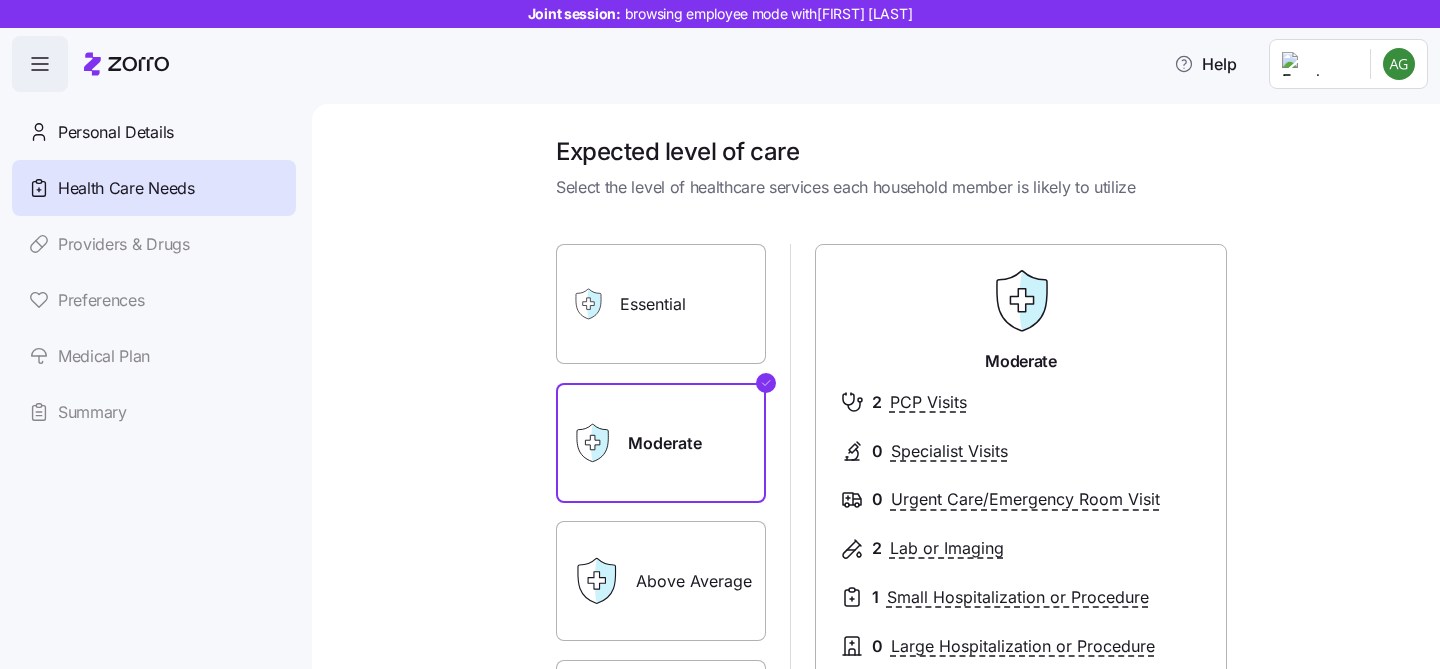 scroll, scrollTop: 359, scrollLeft: 0, axis: vertical 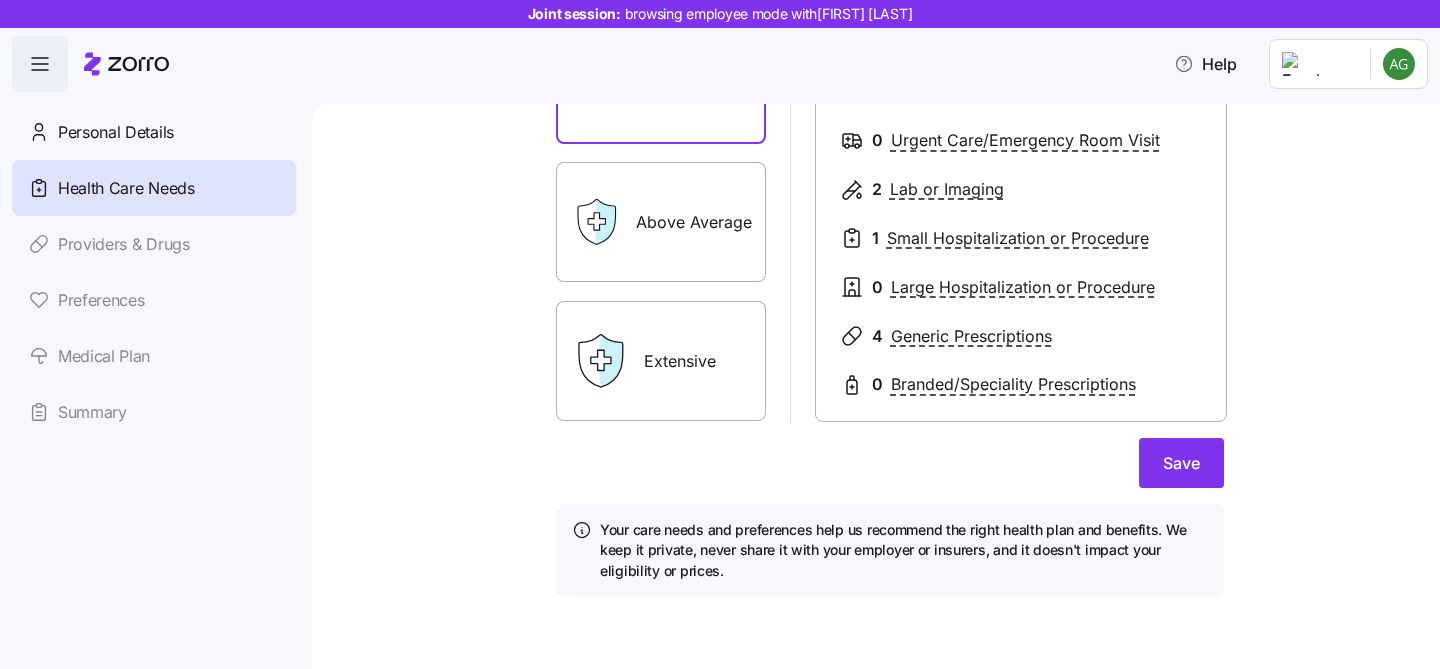 click on "Medical Plan" at bounding box center (154, 356) 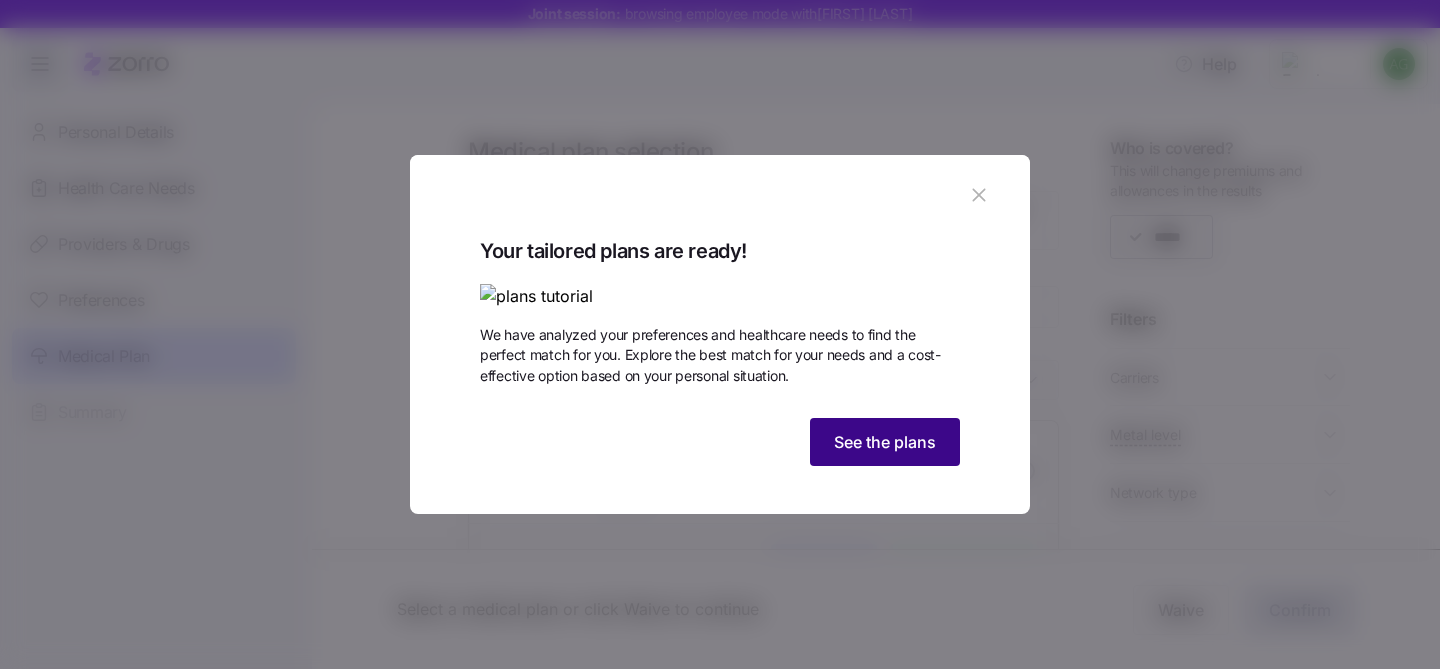 click on "See the plans" at bounding box center (885, 442) 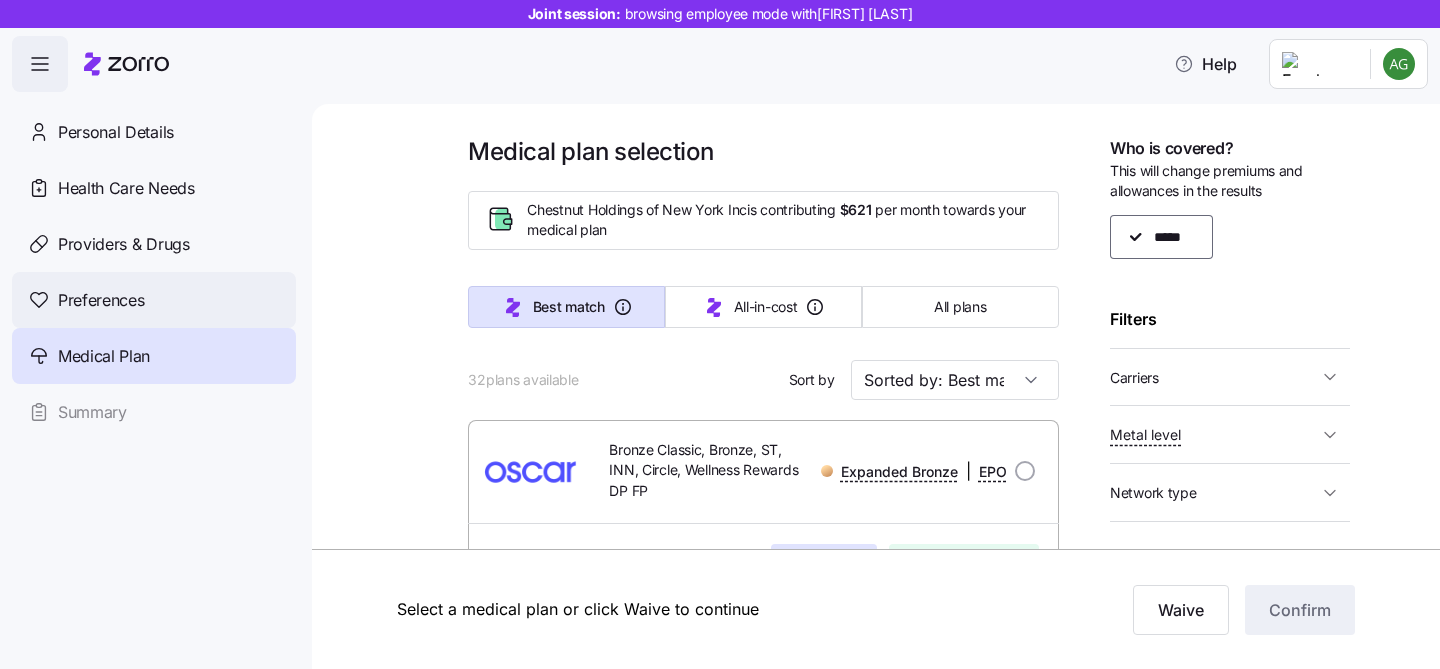 click on "Preferences" at bounding box center [154, 300] 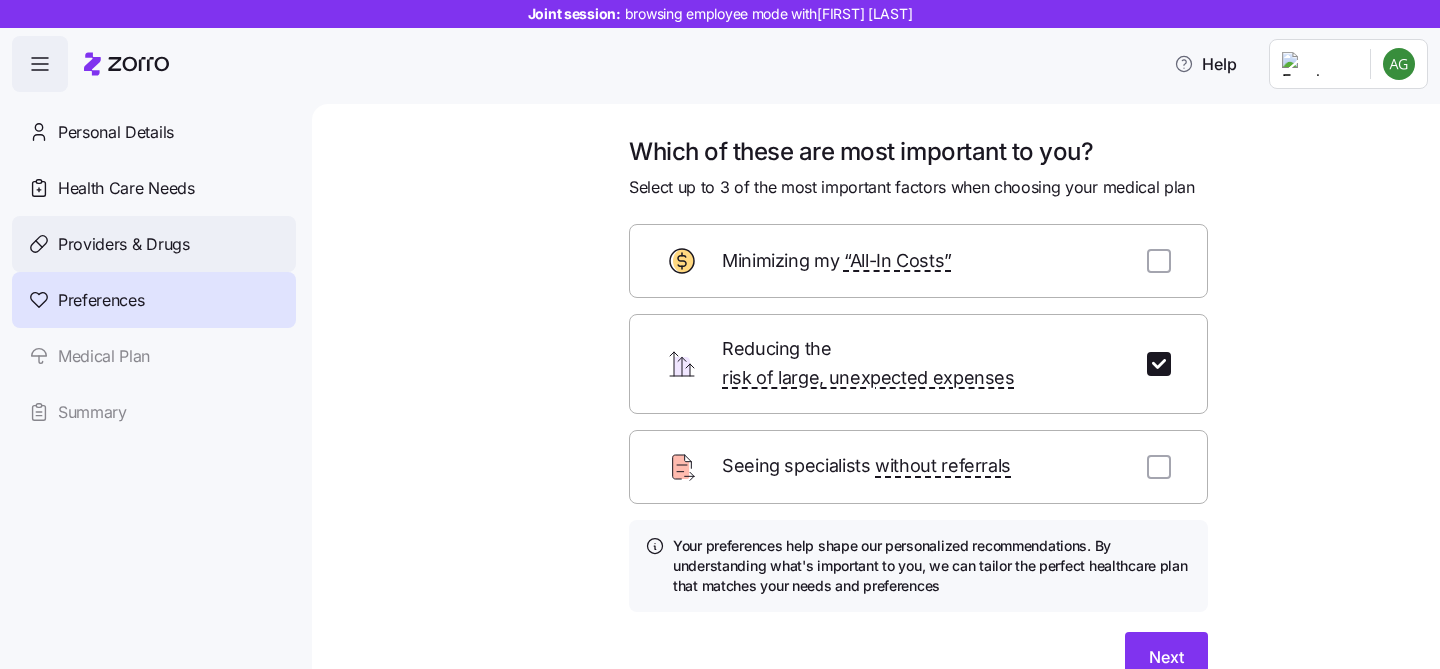 click on "Providers & Drugs" at bounding box center [154, 244] 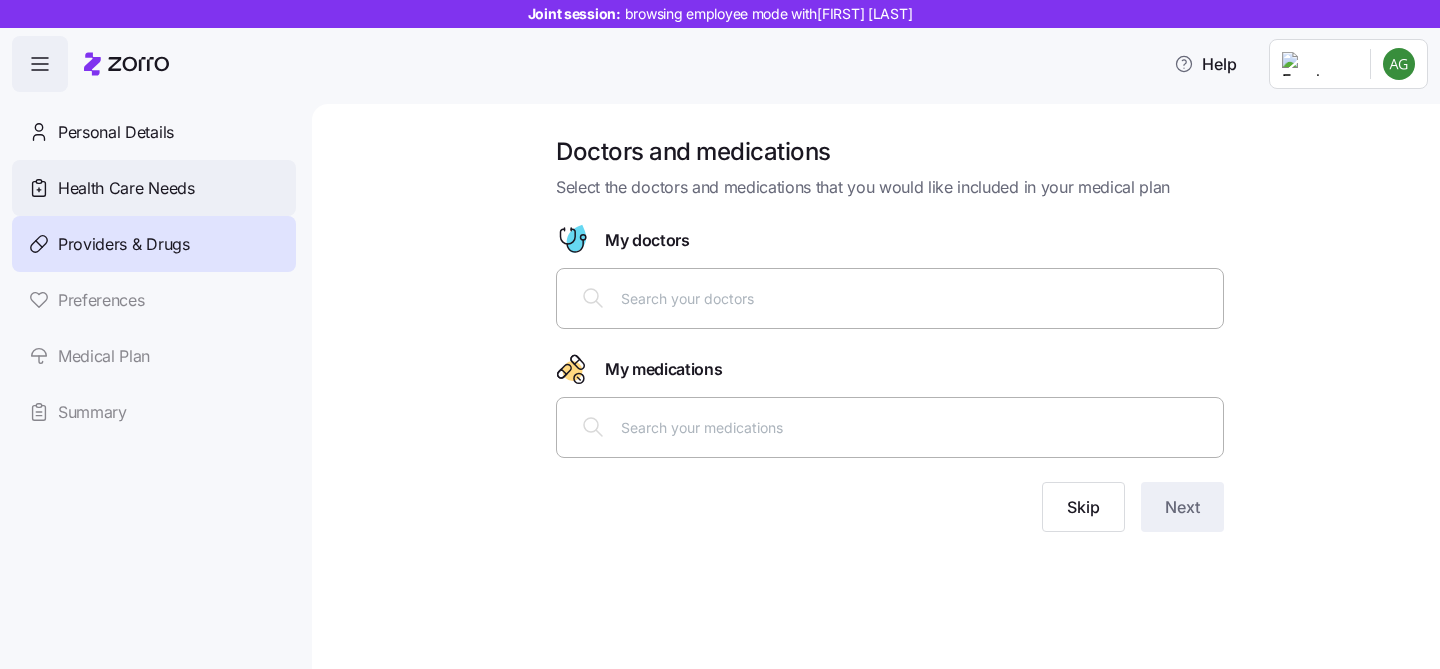 click on "Health Care Needs" at bounding box center [126, 188] 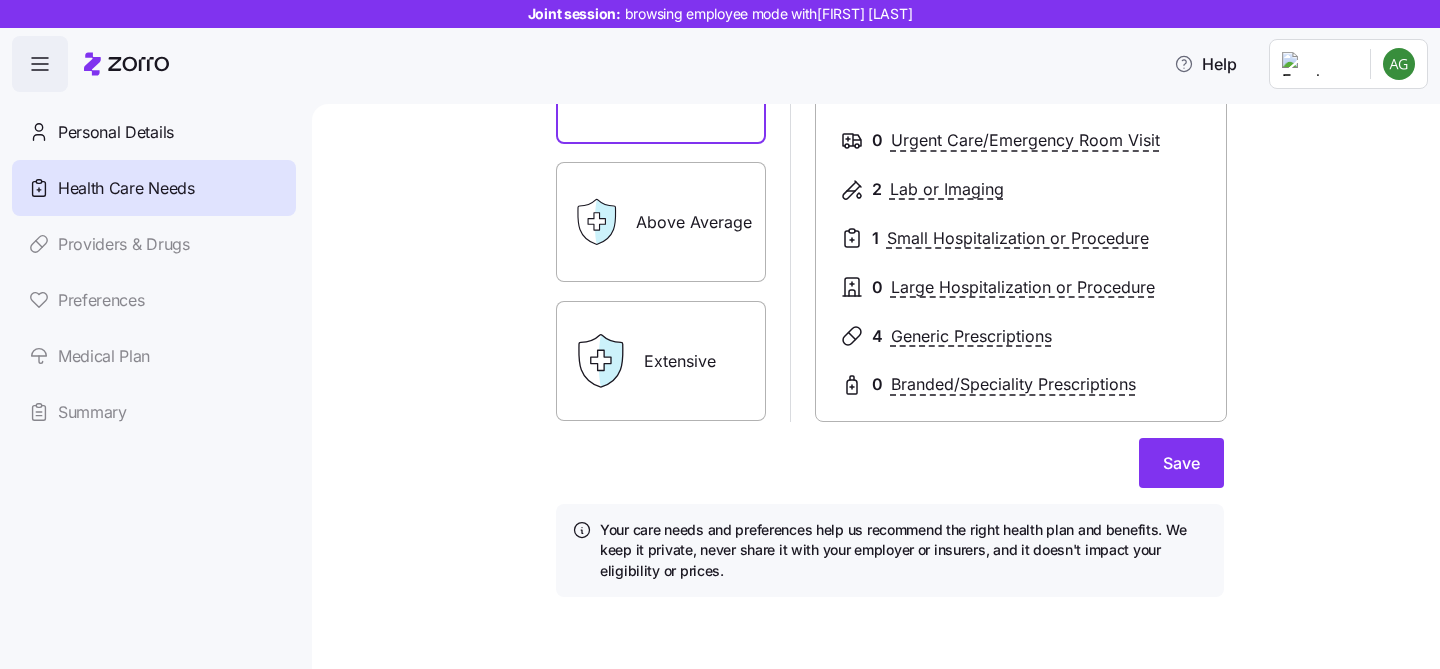 scroll, scrollTop: 43, scrollLeft: 0, axis: vertical 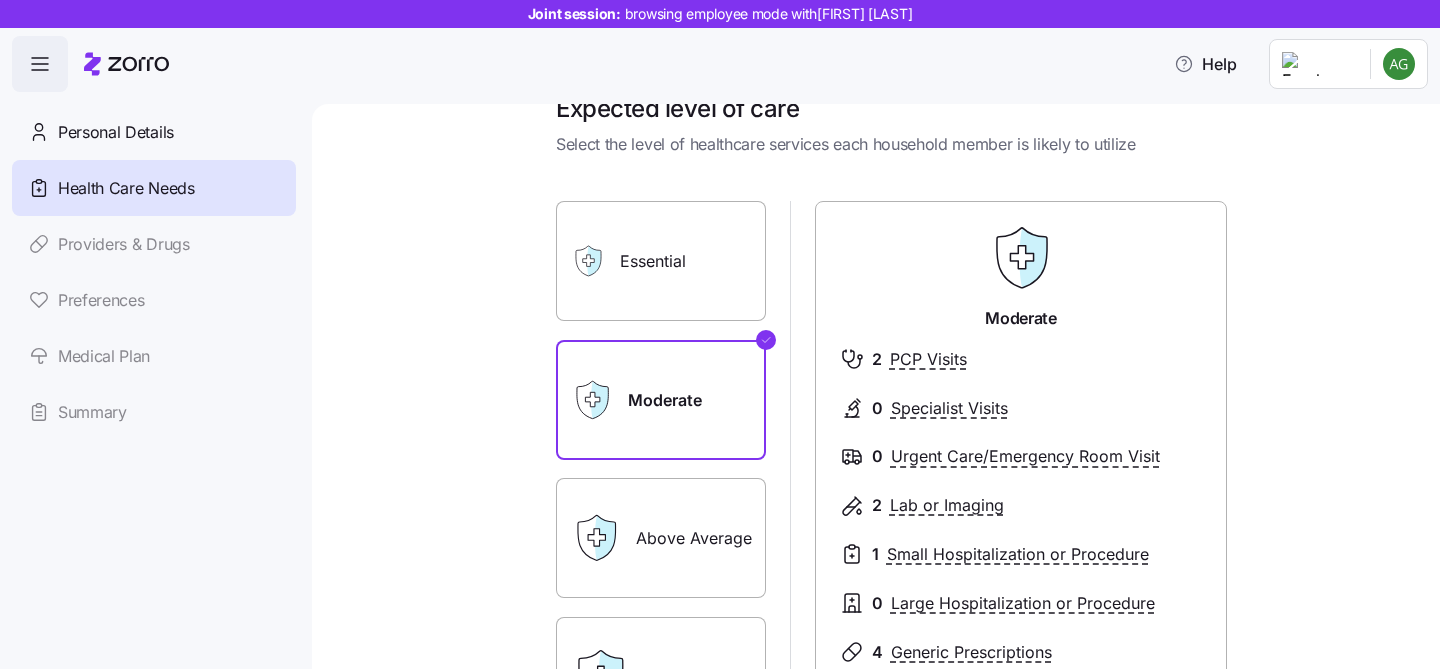 click on "Preferences" at bounding box center (154, 300) 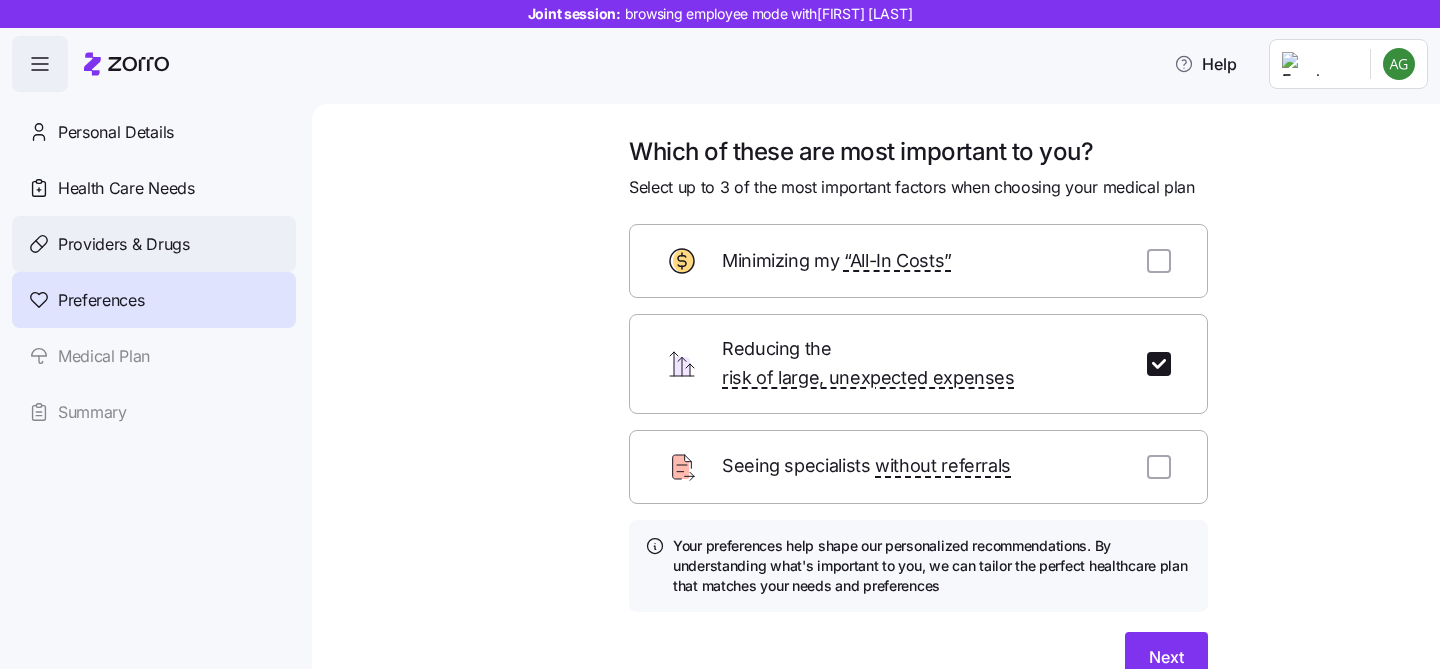 click on "Providers & Drugs" at bounding box center (154, 244) 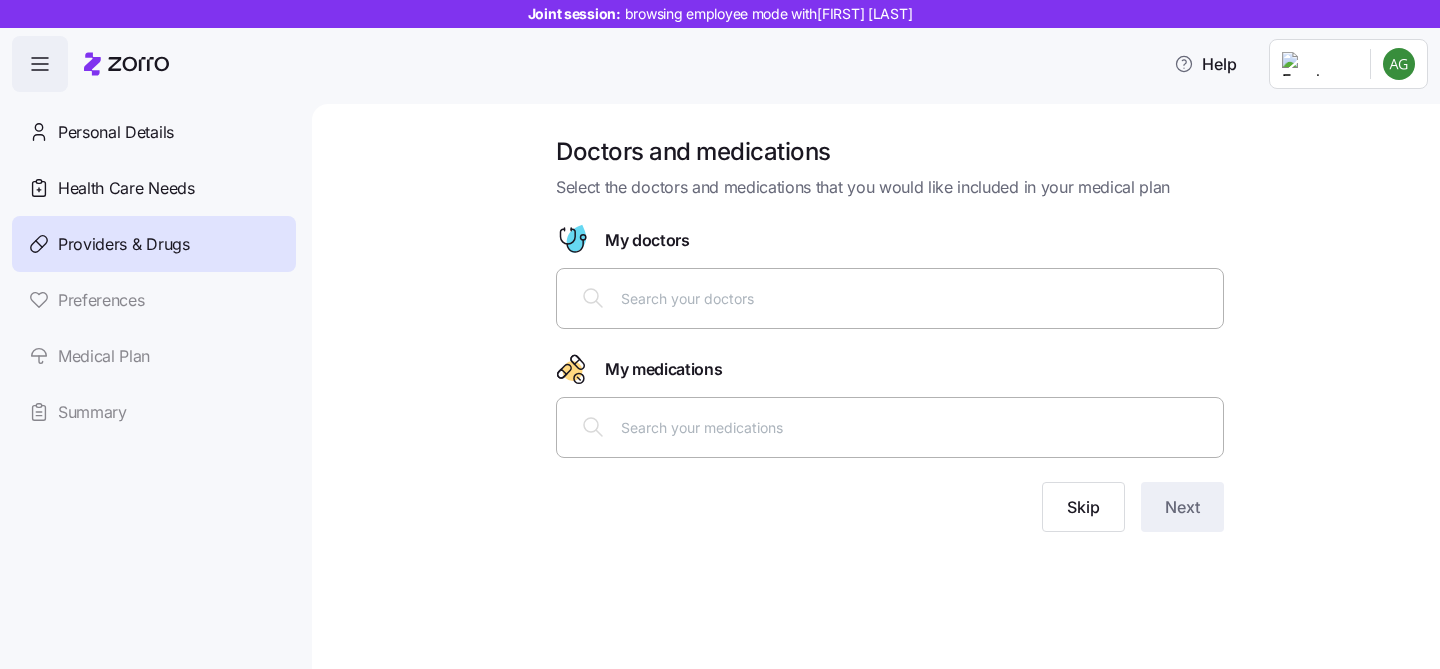click on "Medical Plan" at bounding box center (154, 356) 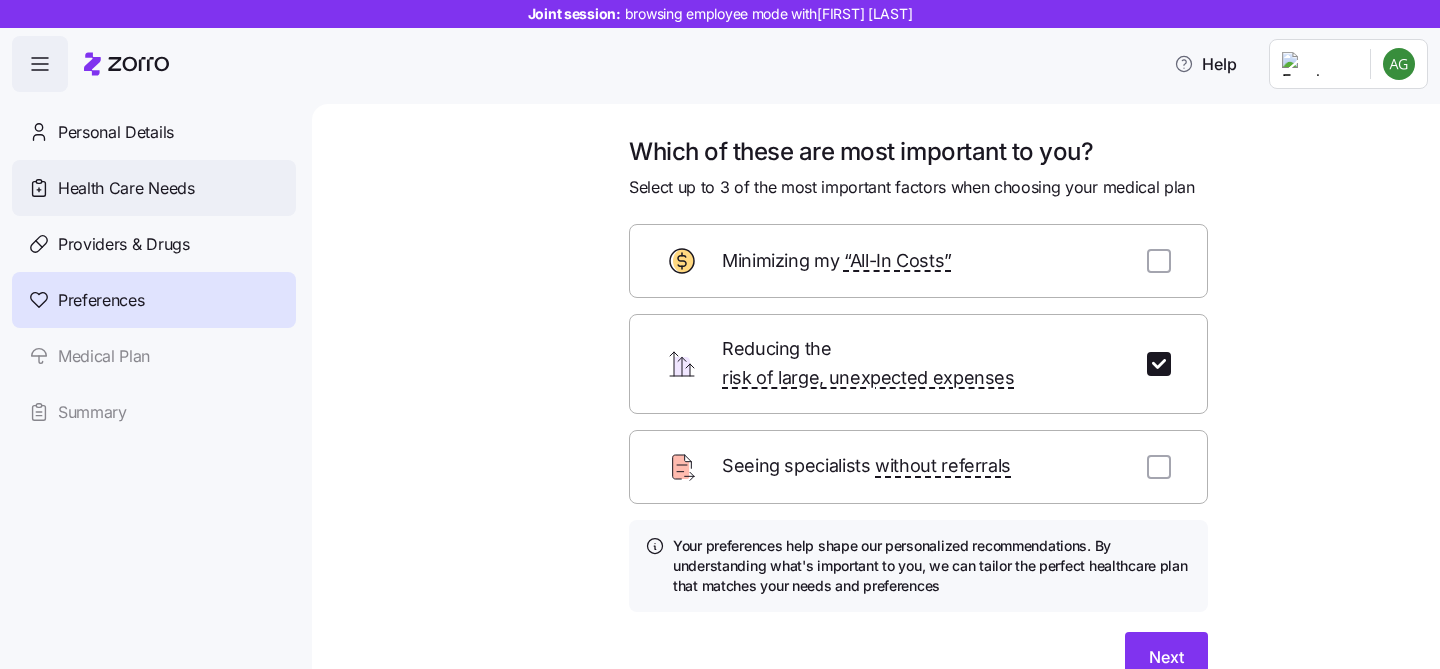 click on "Health Care Needs" at bounding box center (126, 188) 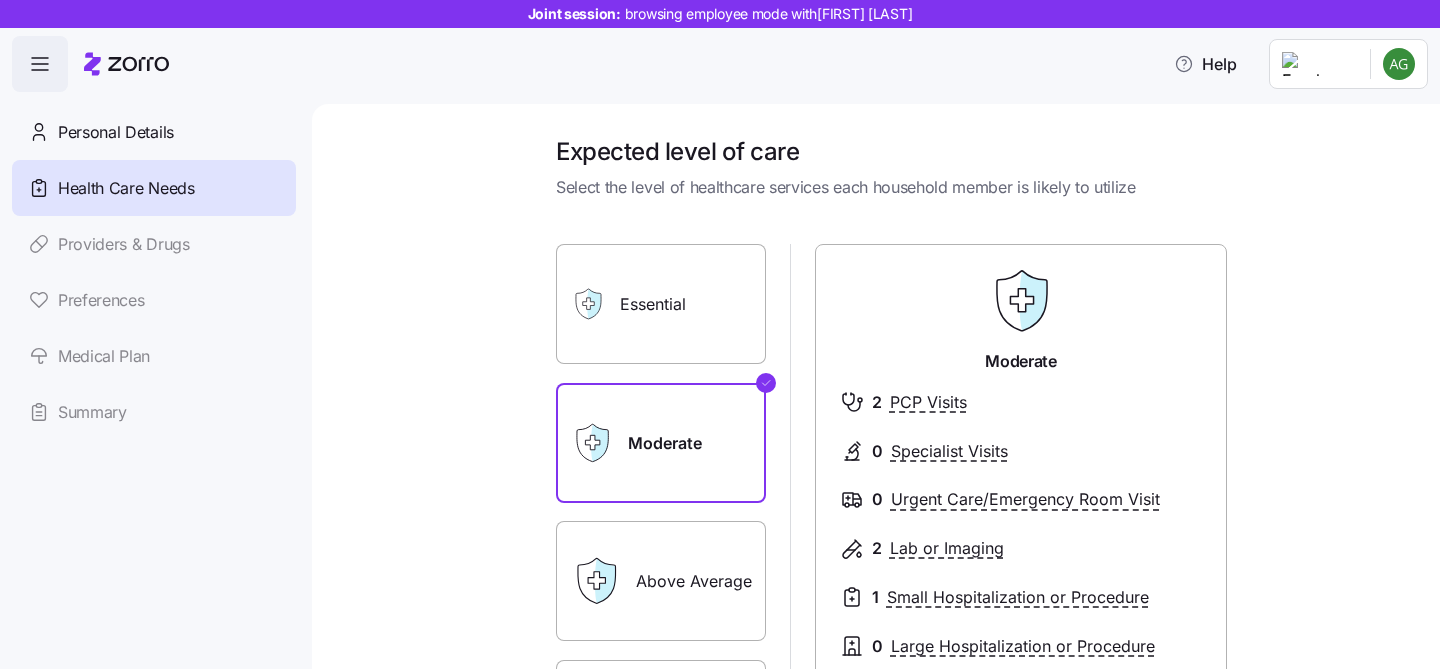 click on "Providers & Drugs" at bounding box center (154, 244) 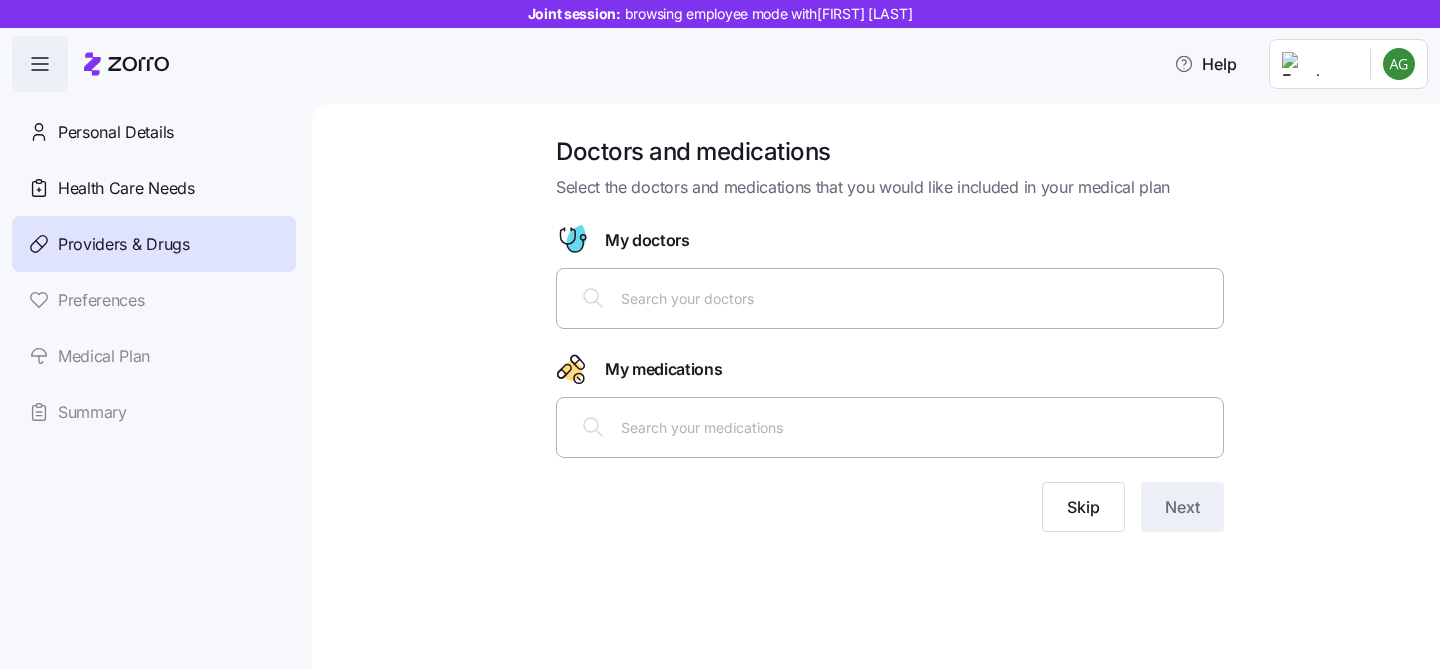 click on "Preferences" at bounding box center (154, 300) 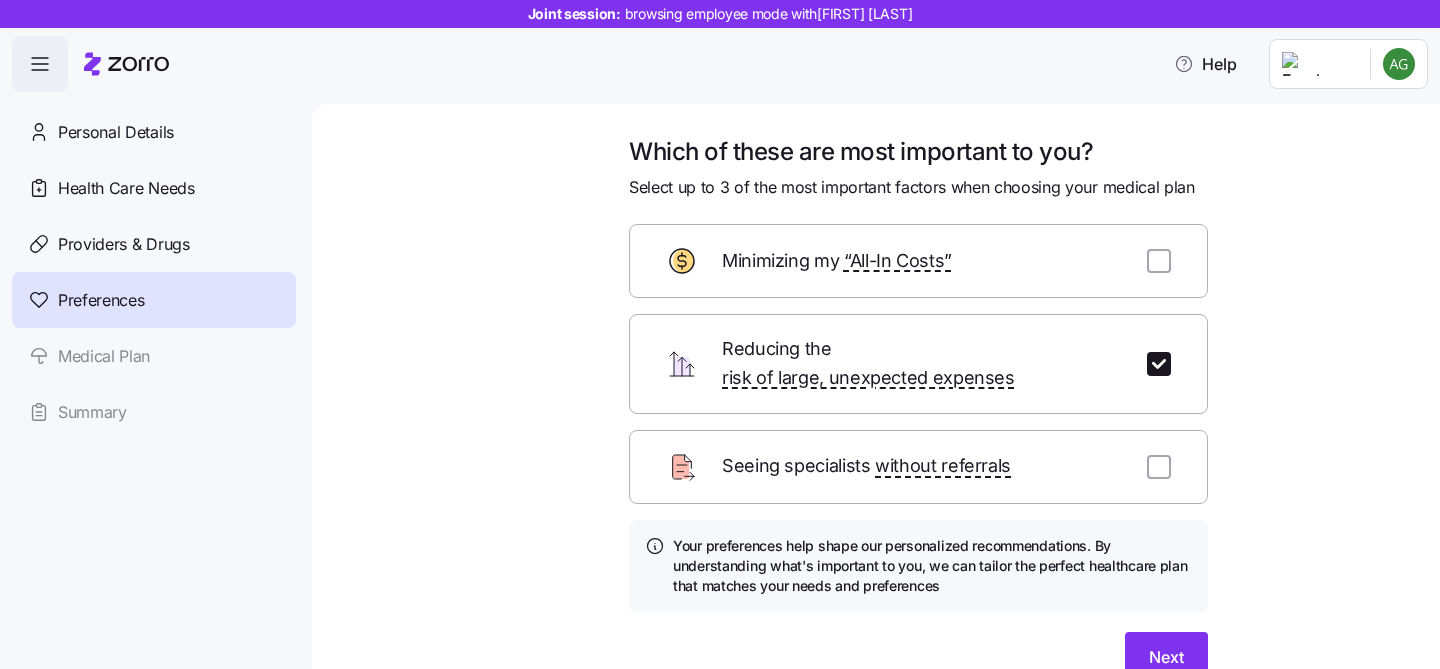 click on "Medical Plan" at bounding box center (154, 356) 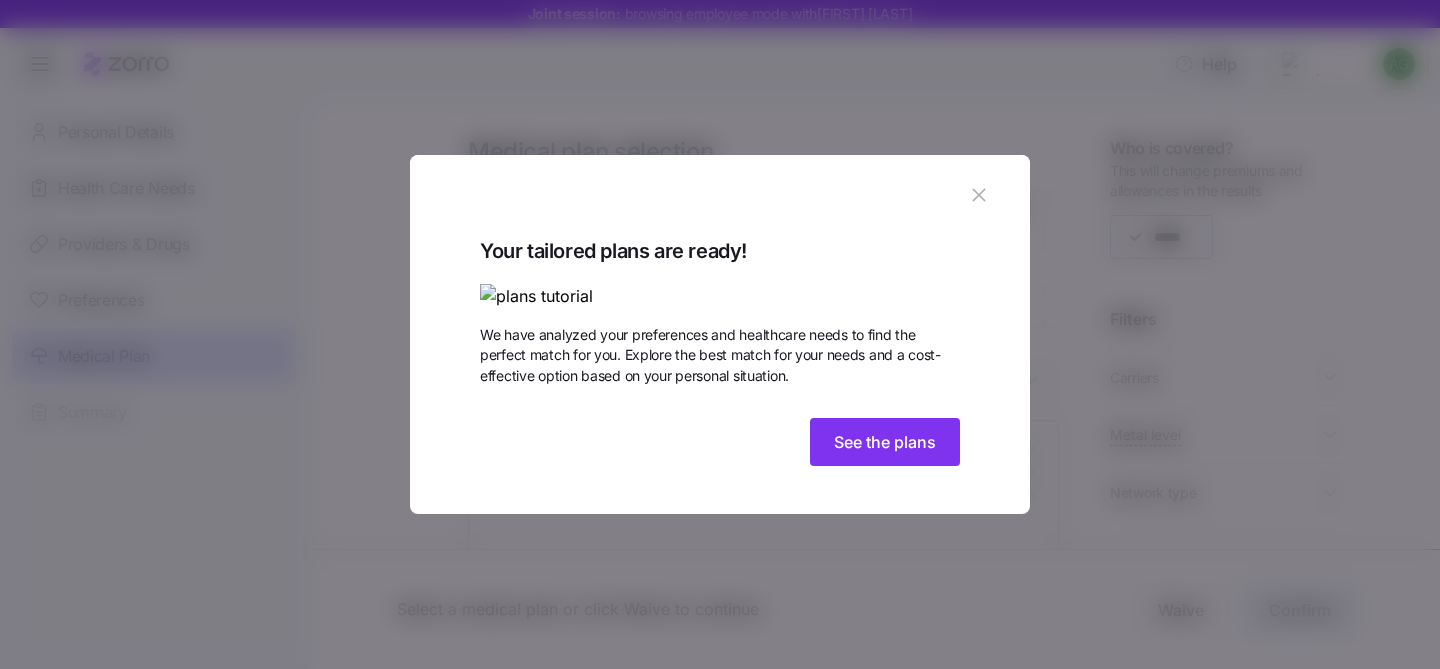 click 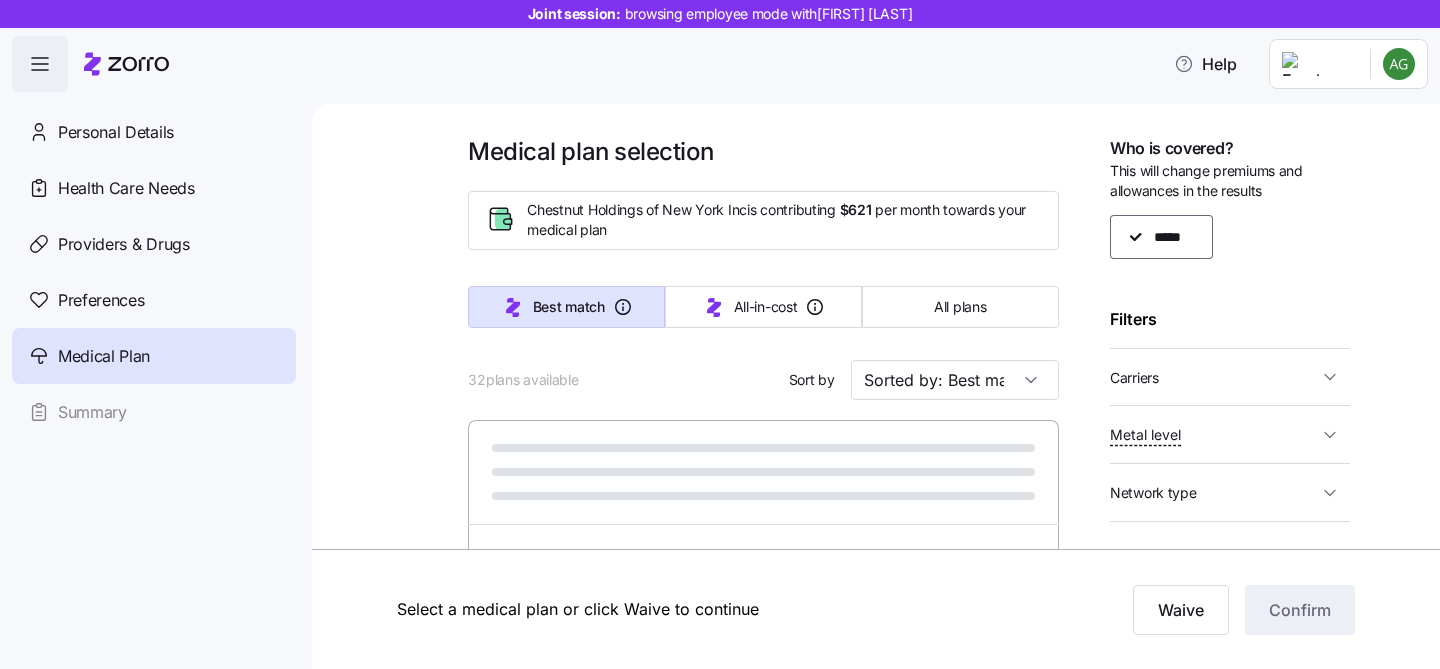 scroll, scrollTop: 37, scrollLeft: 0, axis: vertical 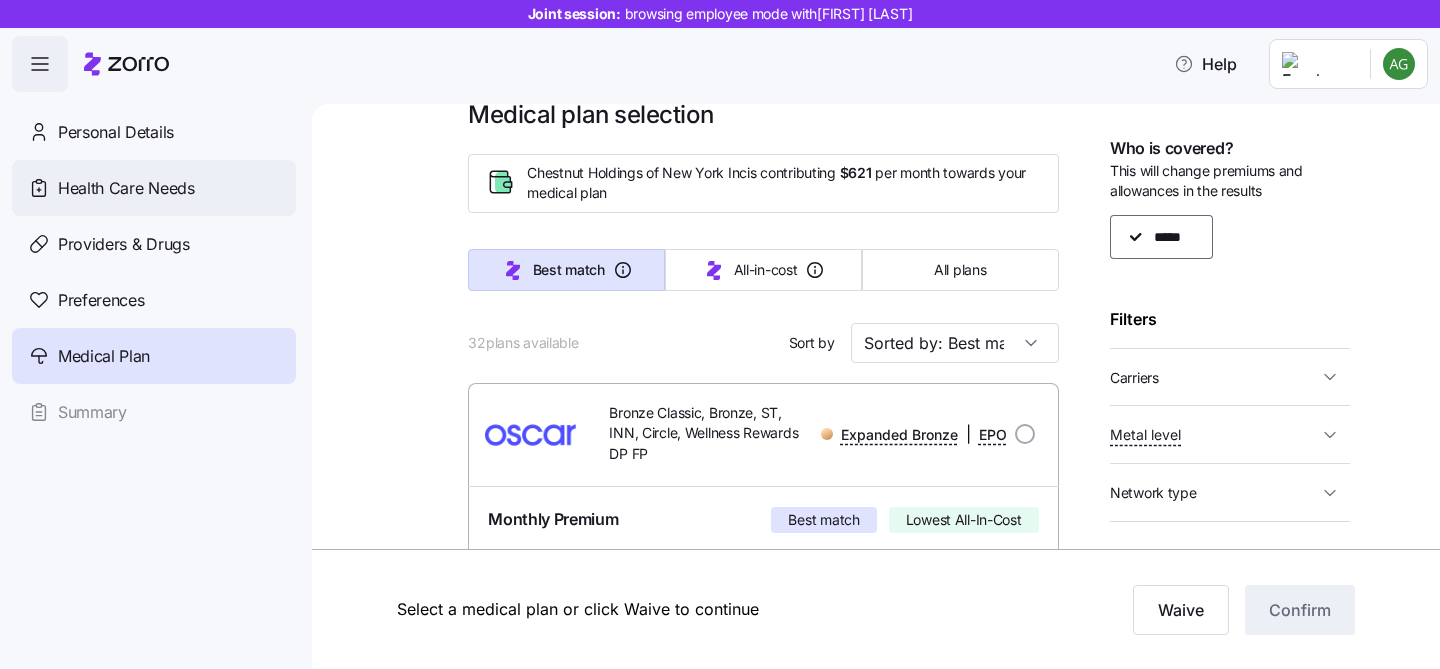 click on "Health Care Needs" at bounding box center [154, 188] 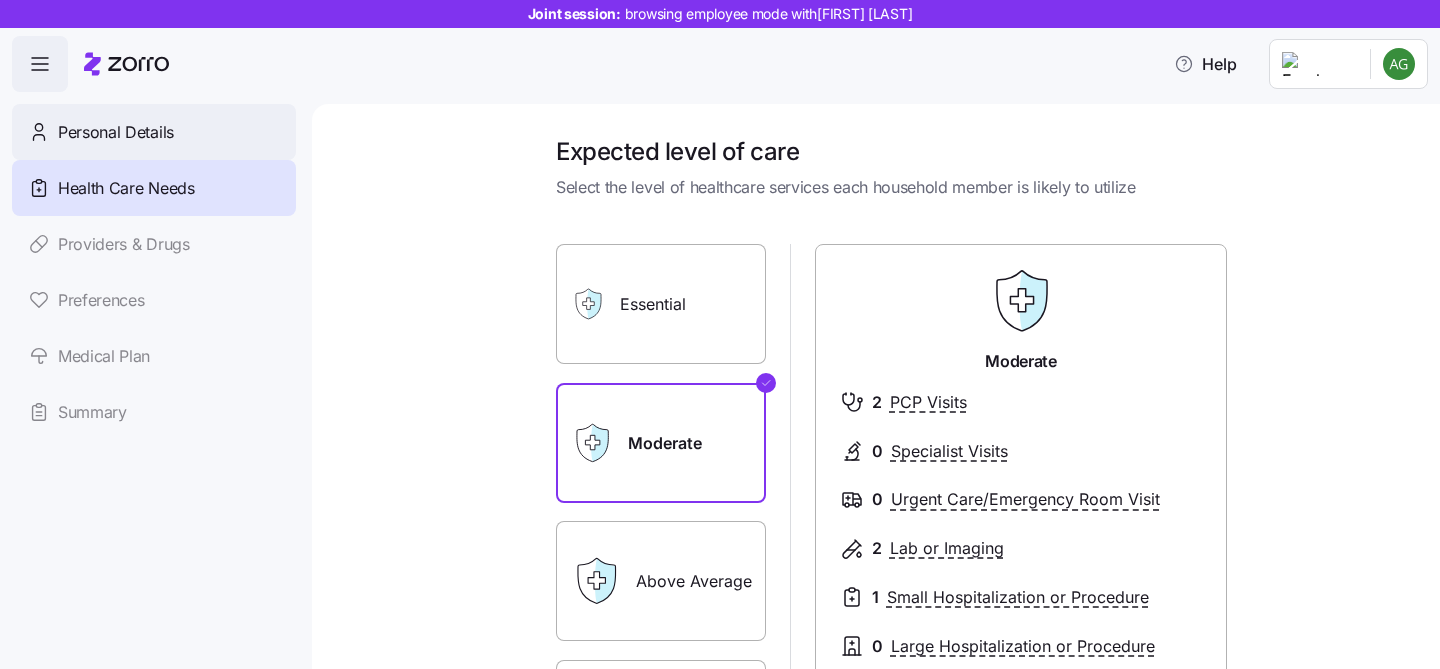 click on "Personal Details" at bounding box center (154, 132) 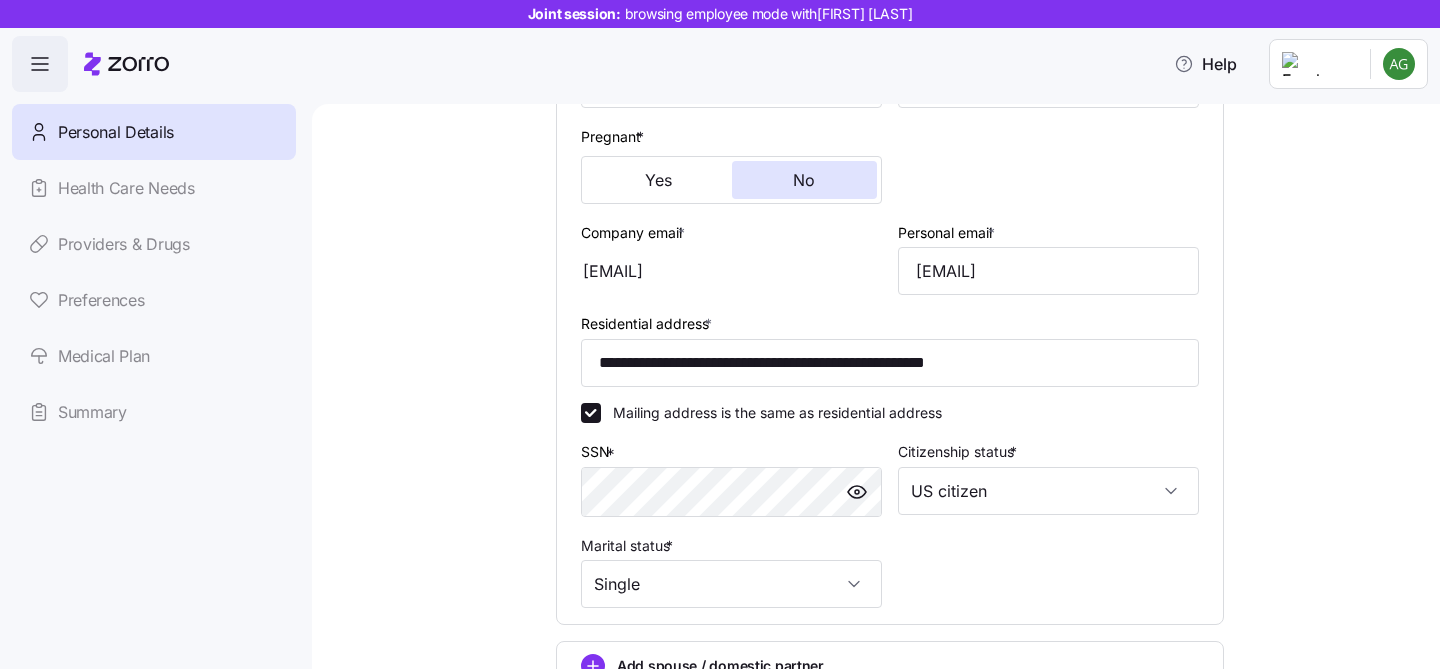 scroll, scrollTop: 697, scrollLeft: 0, axis: vertical 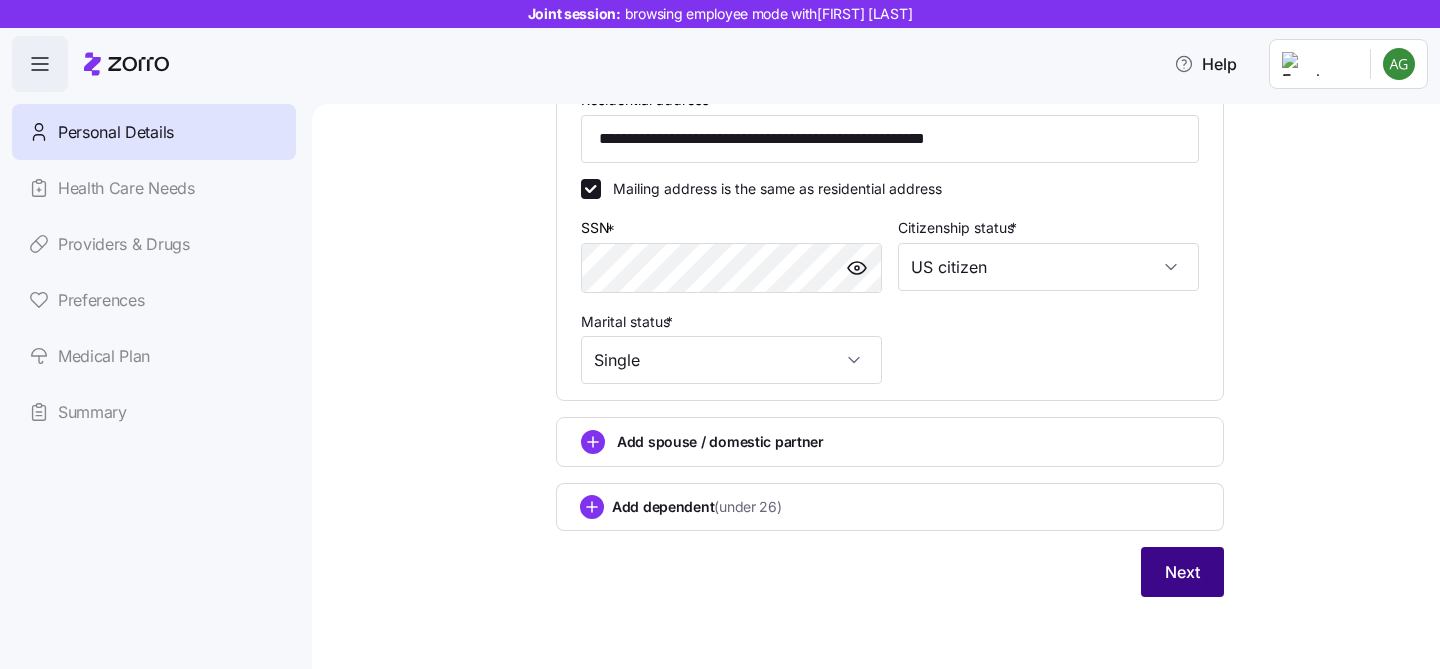 click on "Next" at bounding box center [1182, 572] 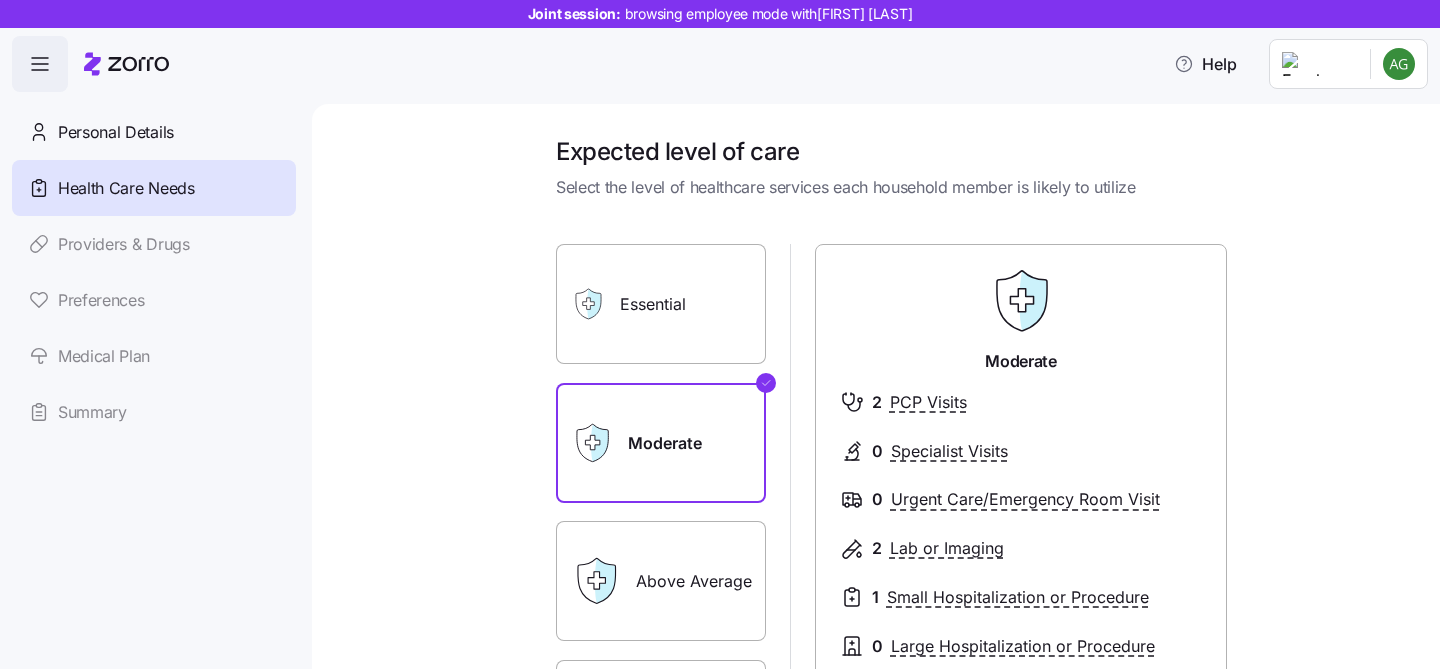 scroll, scrollTop: 359, scrollLeft: 0, axis: vertical 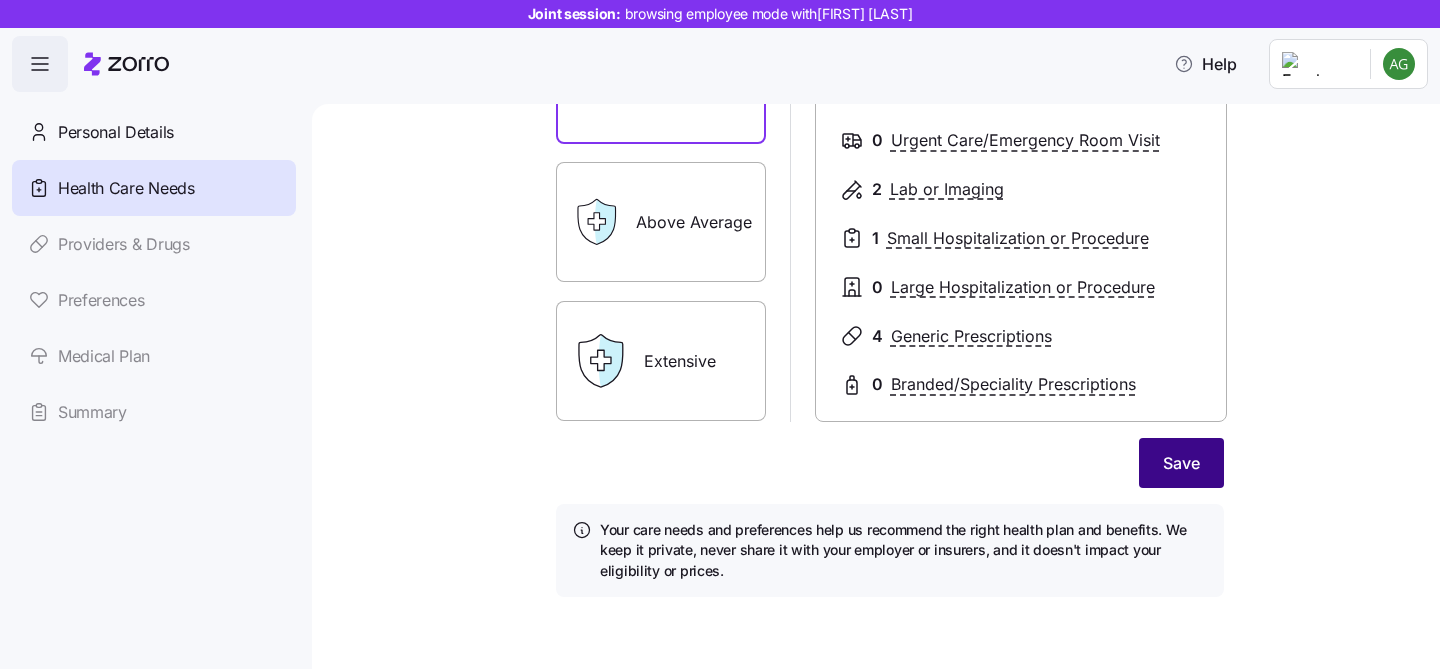 click on "Save" at bounding box center (1181, 463) 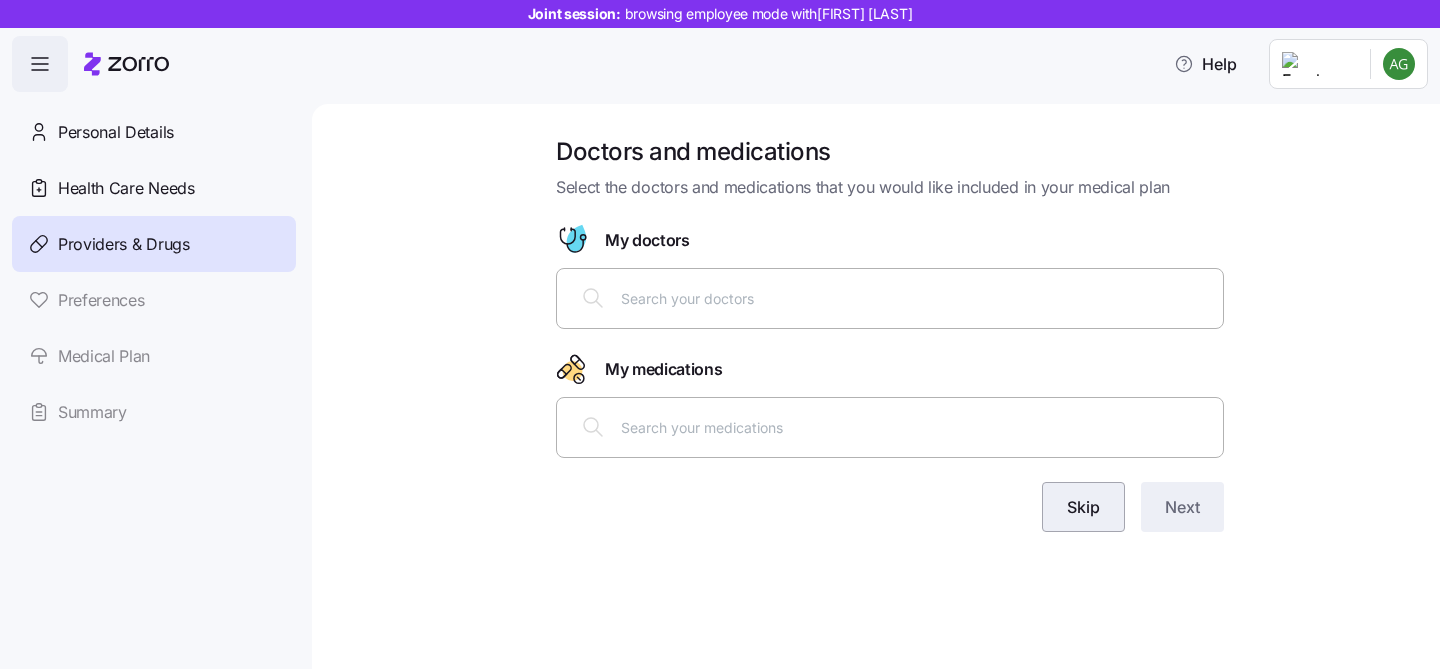 click on "Skip" at bounding box center [1083, 507] 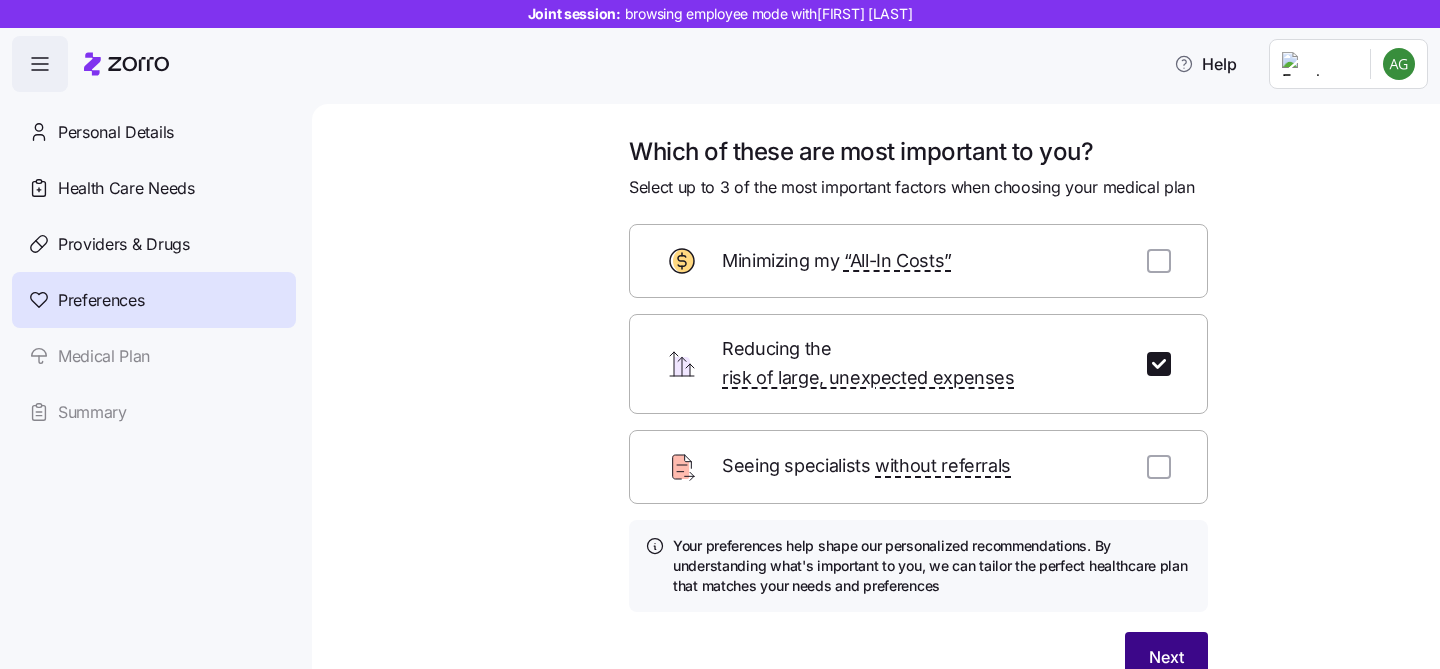 click on "Next" at bounding box center [1166, 657] 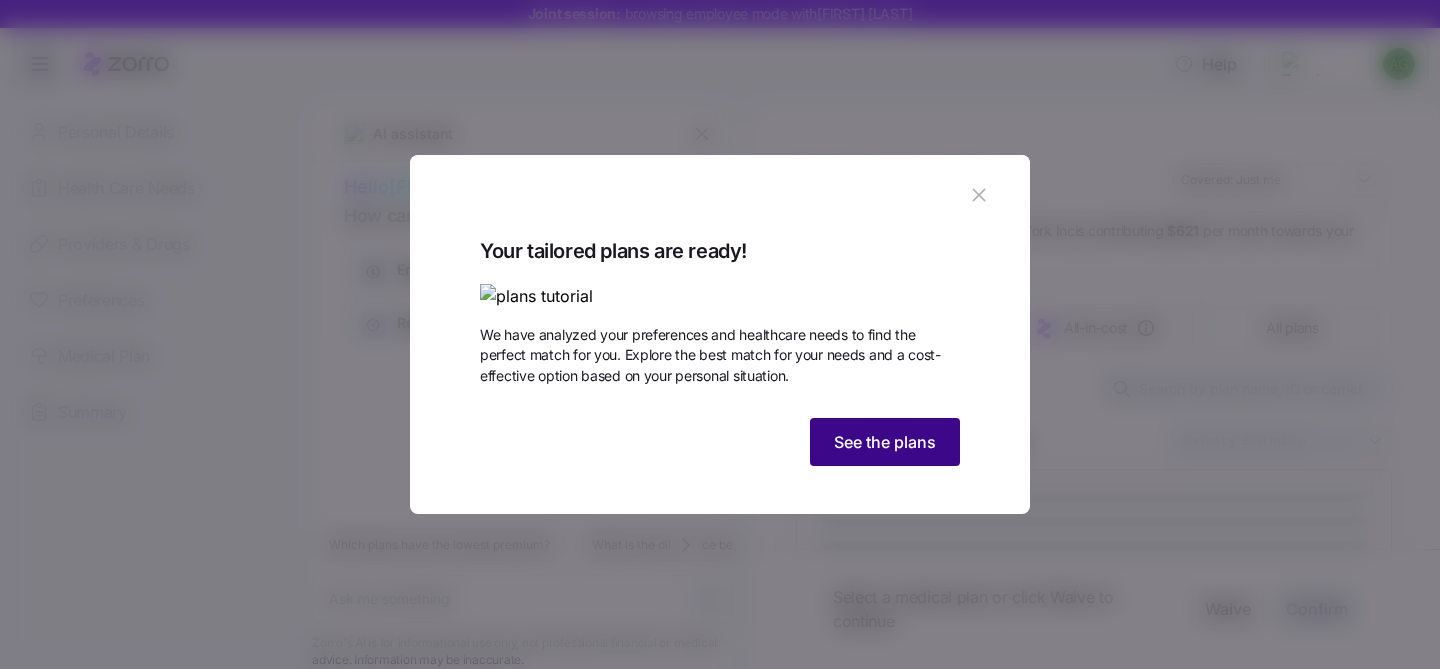 click on "See the plans" at bounding box center [885, 442] 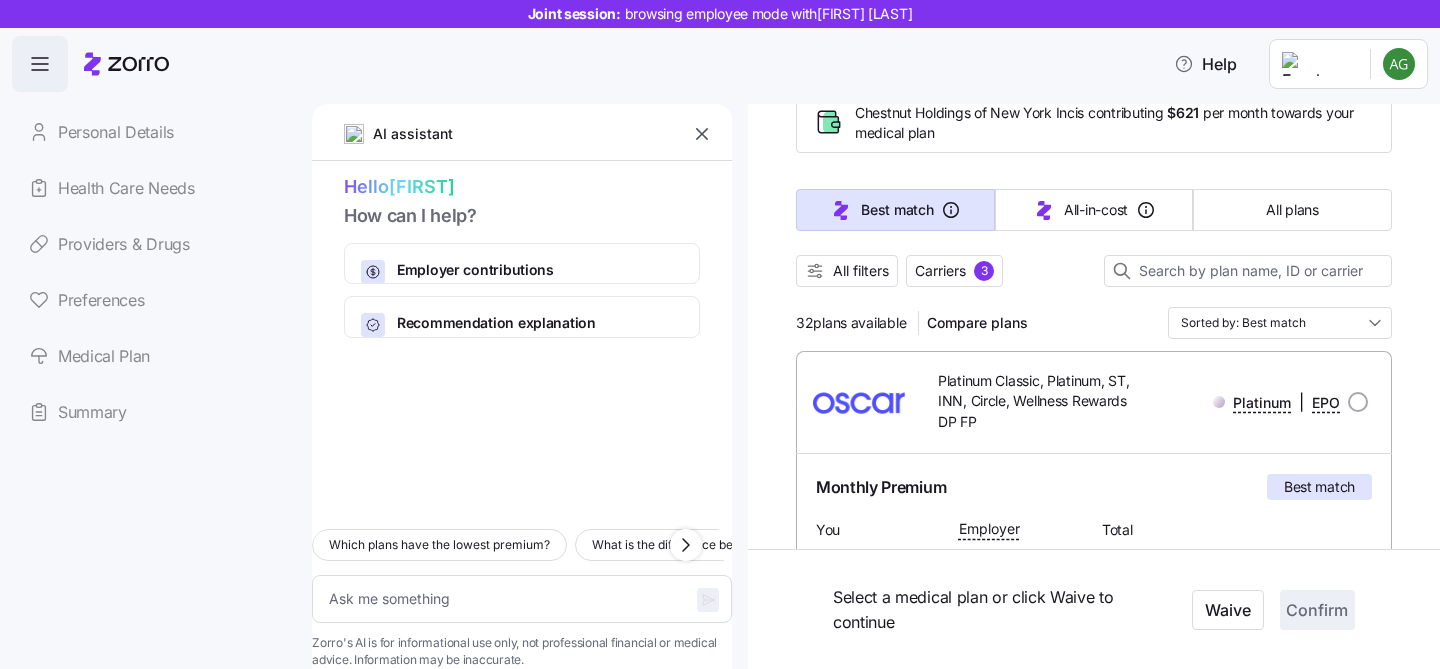 scroll, scrollTop: 0, scrollLeft: 0, axis: both 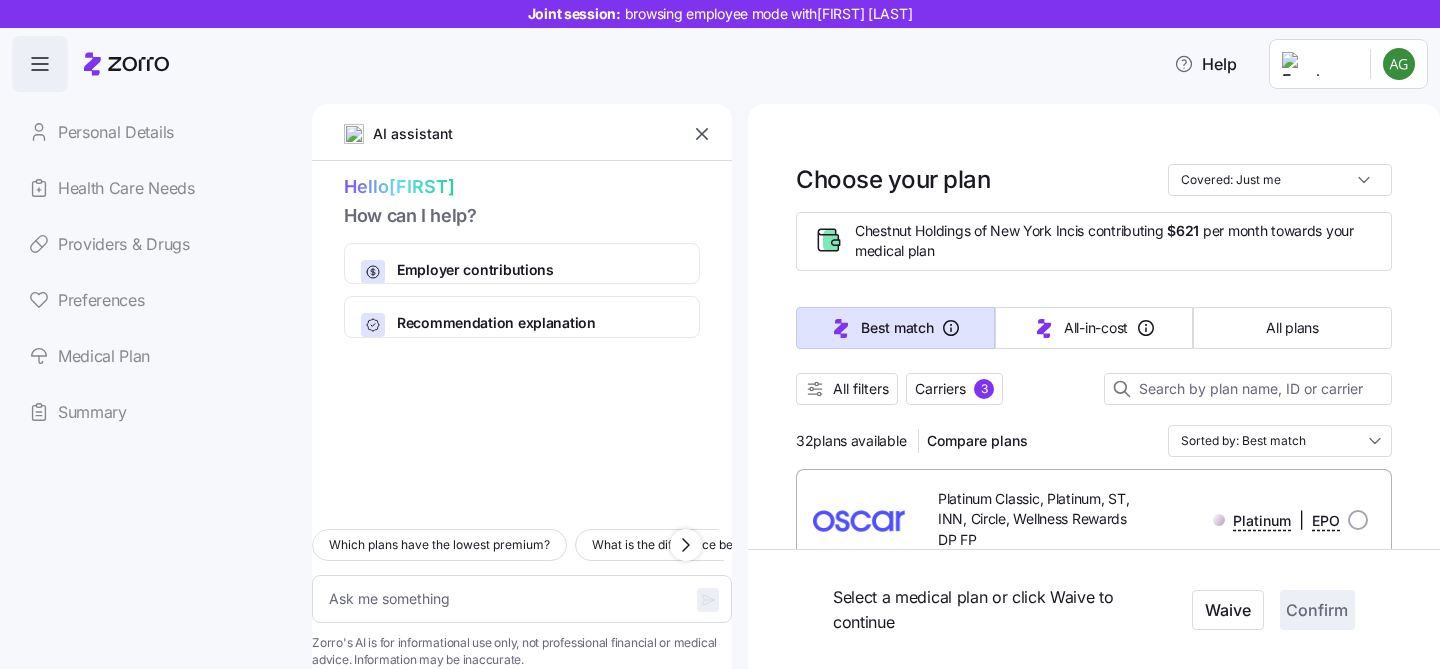 click on "Preferences" at bounding box center (154, 300) 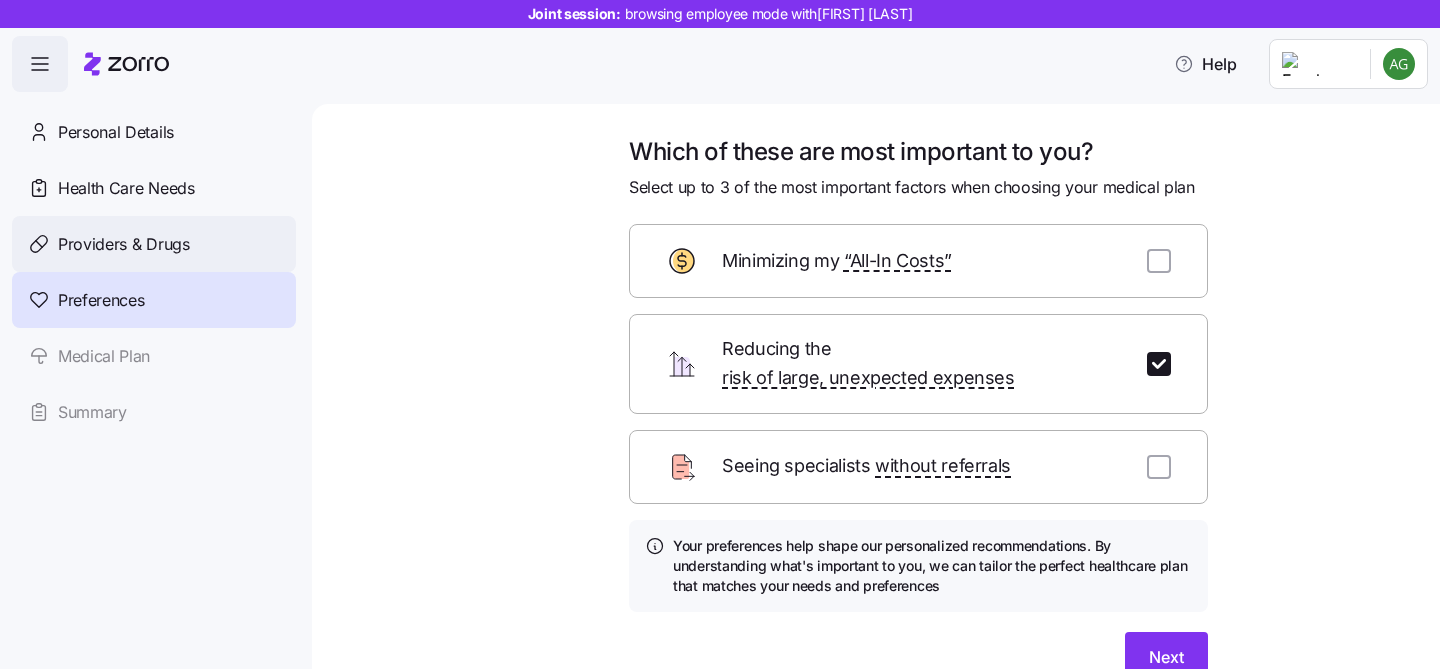 click on "Providers & Drugs" at bounding box center (124, 244) 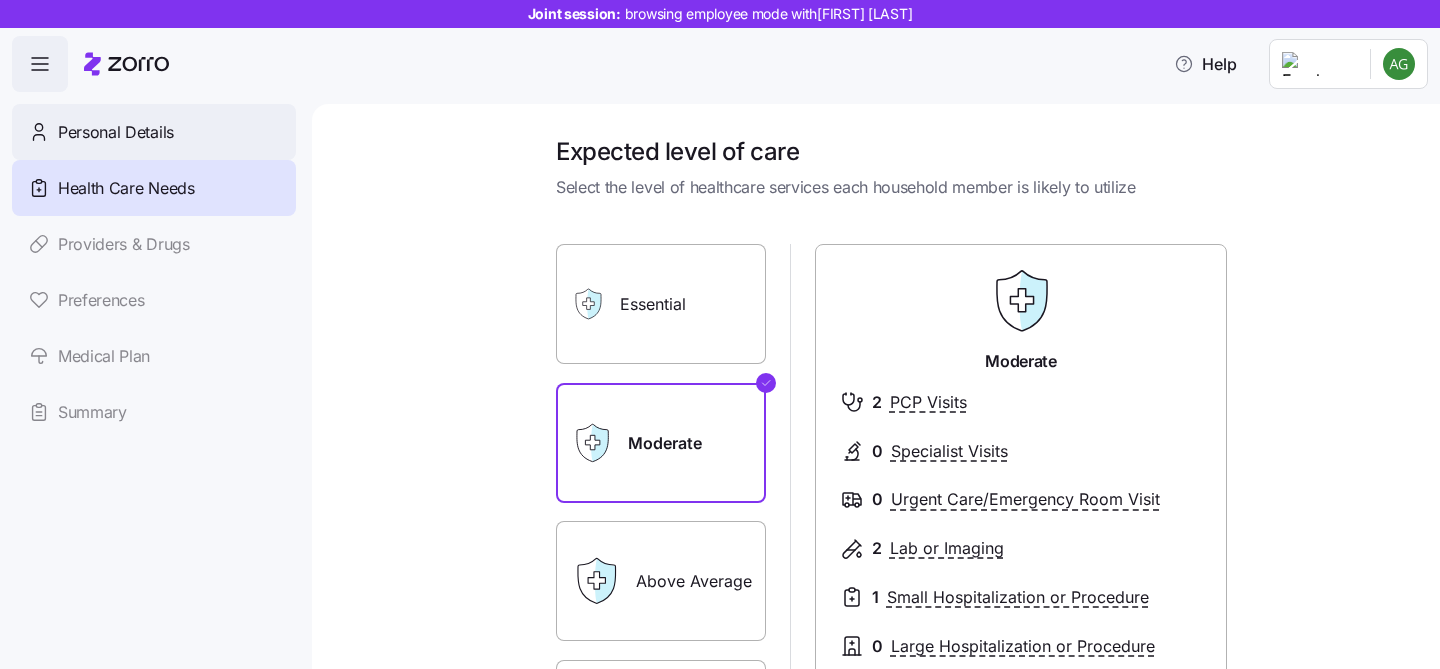 click on "Personal Details" at bounding box center [154, 132] 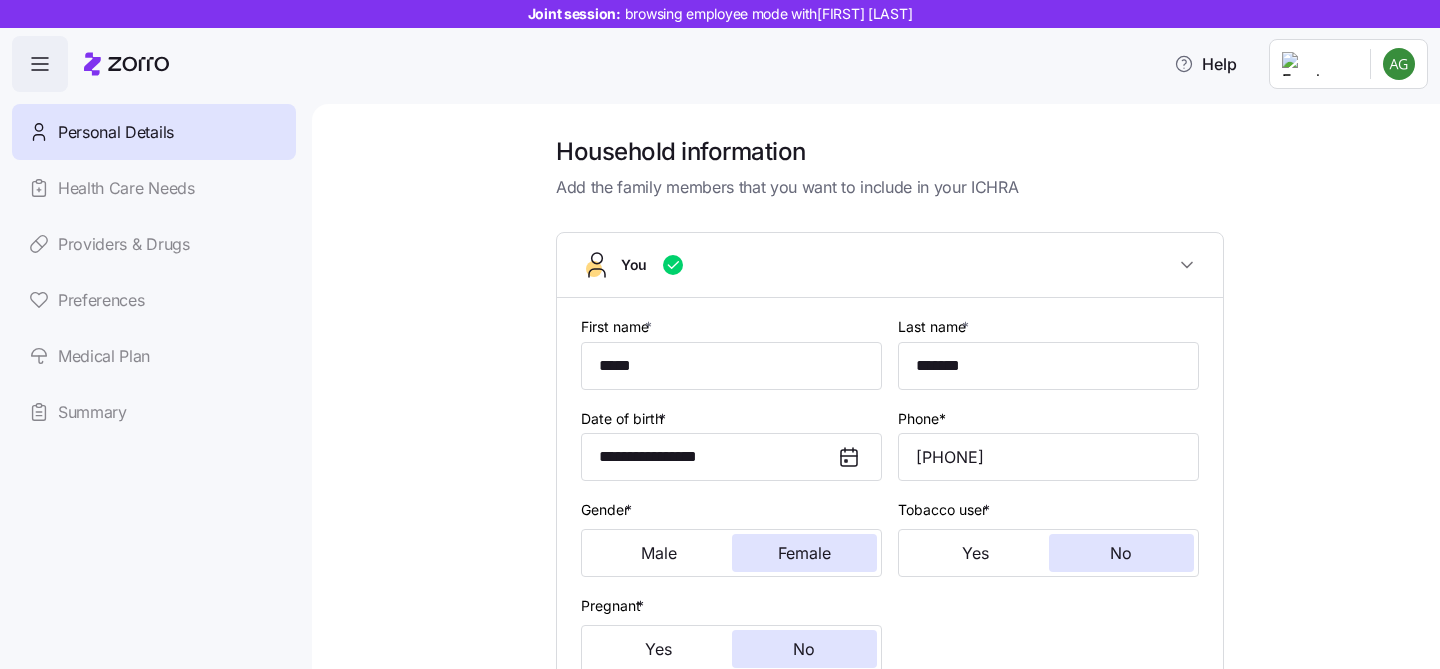 click on "Medical Plan" at bounding box center [154, 356] 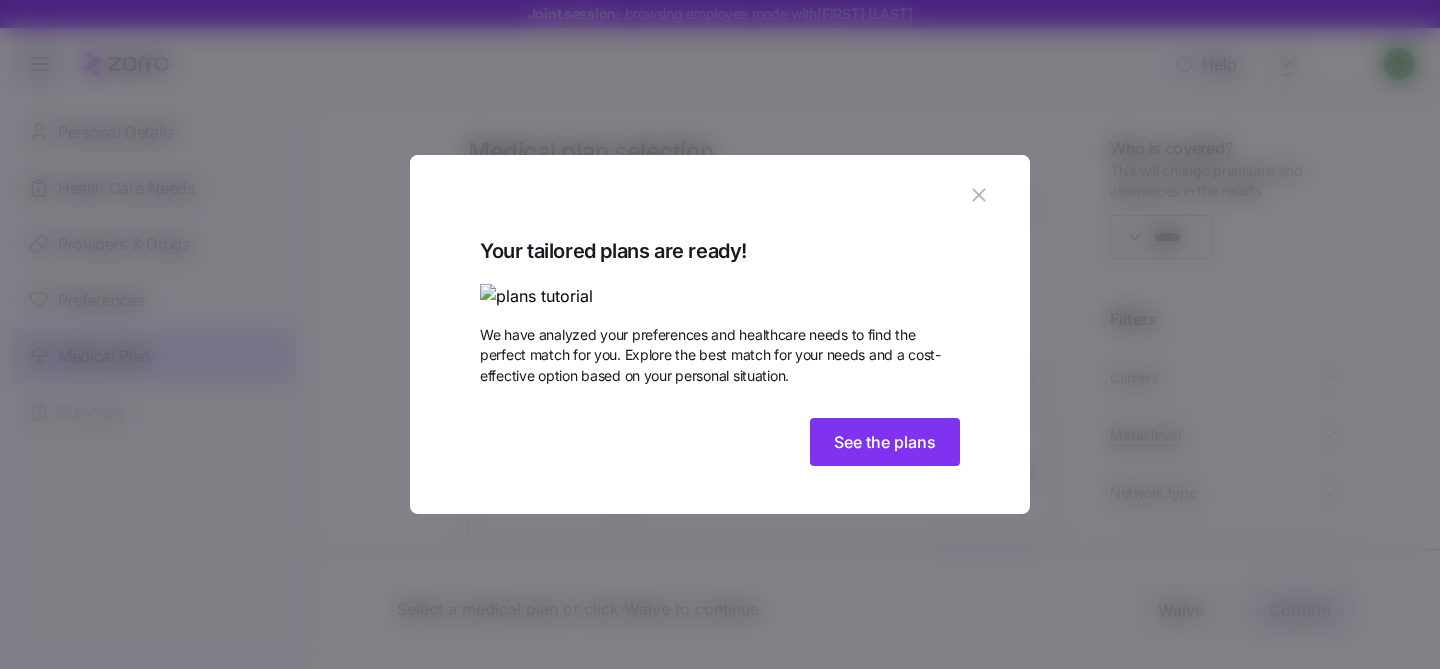 click 